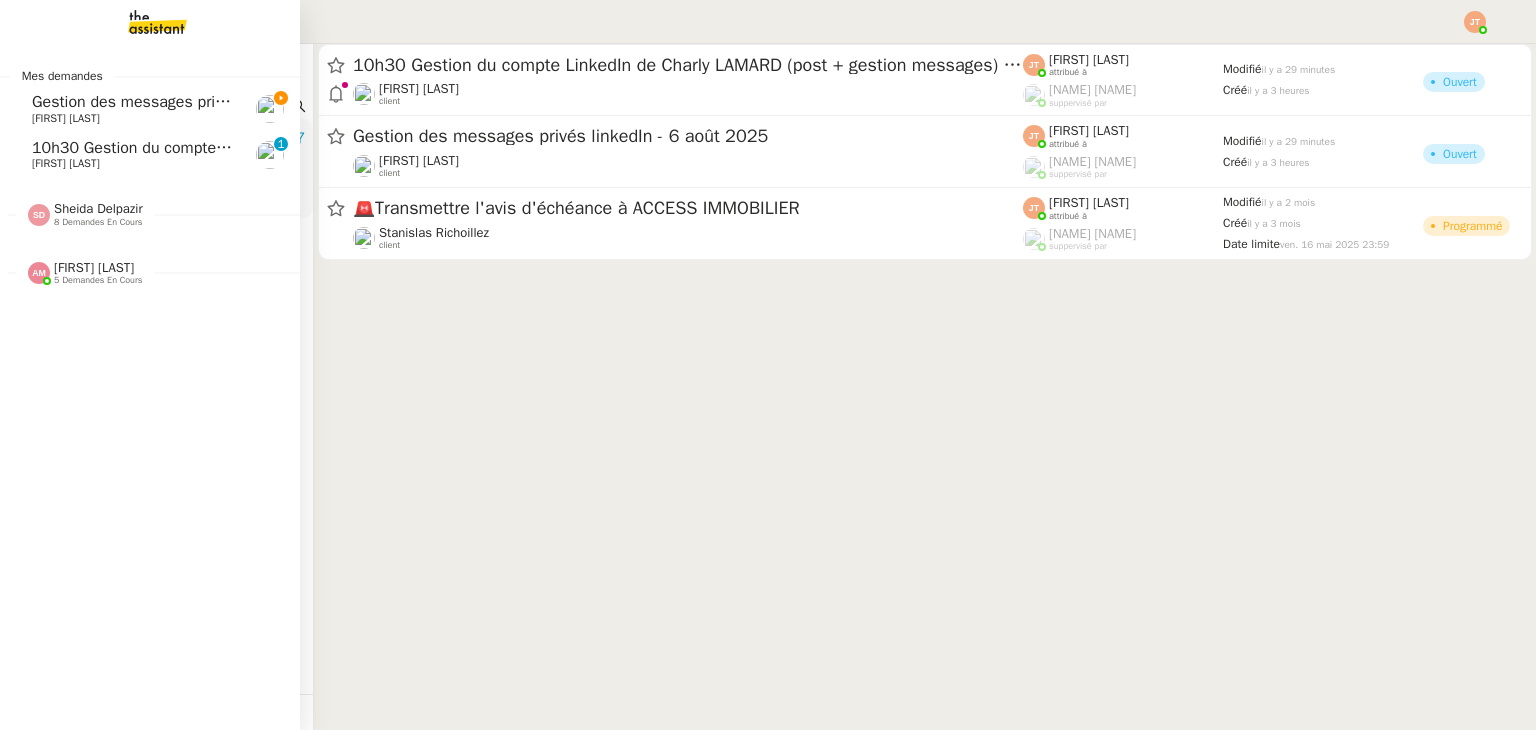 scroll, scrollTop: 0, scrollLeft: 0, axis: both 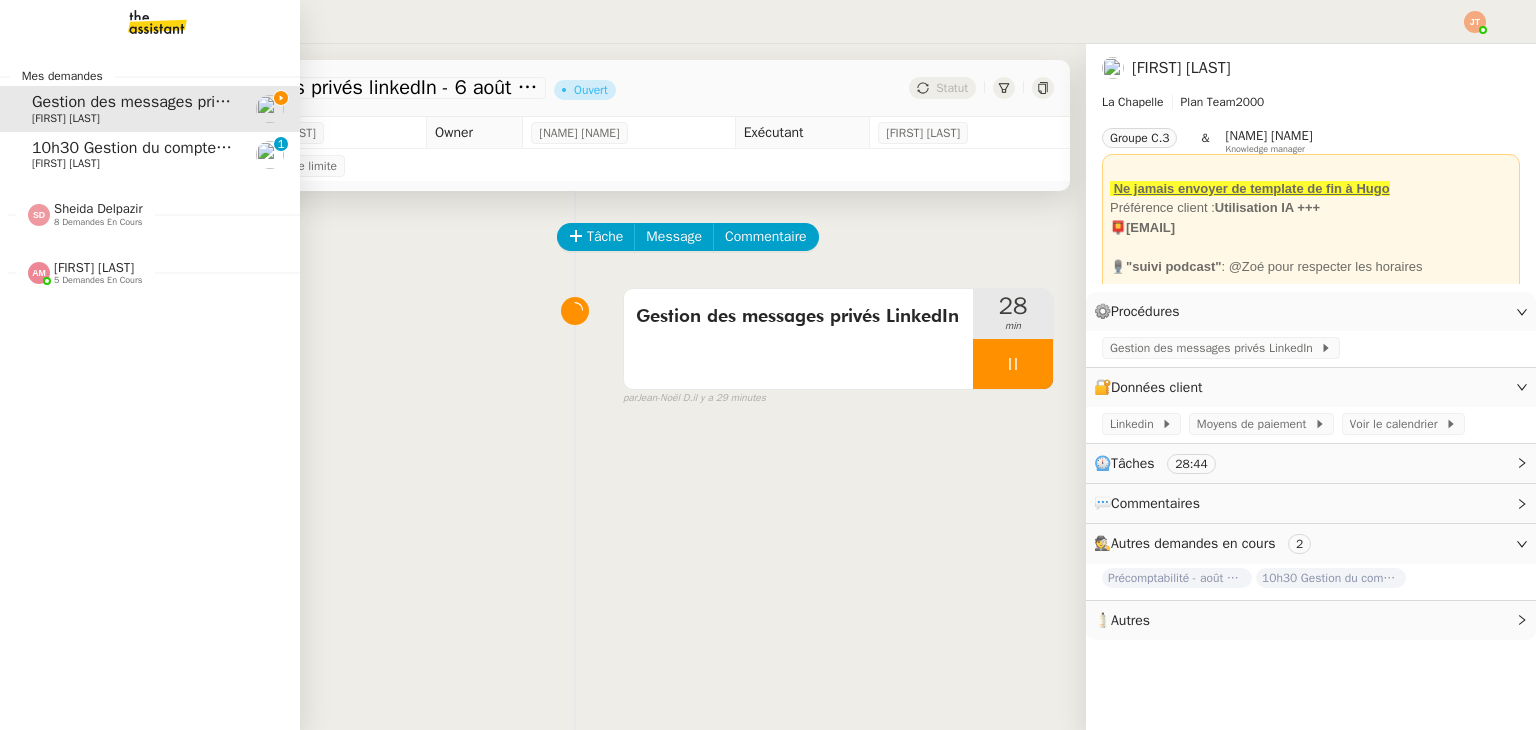 click on "[FIRST] [LAST]" 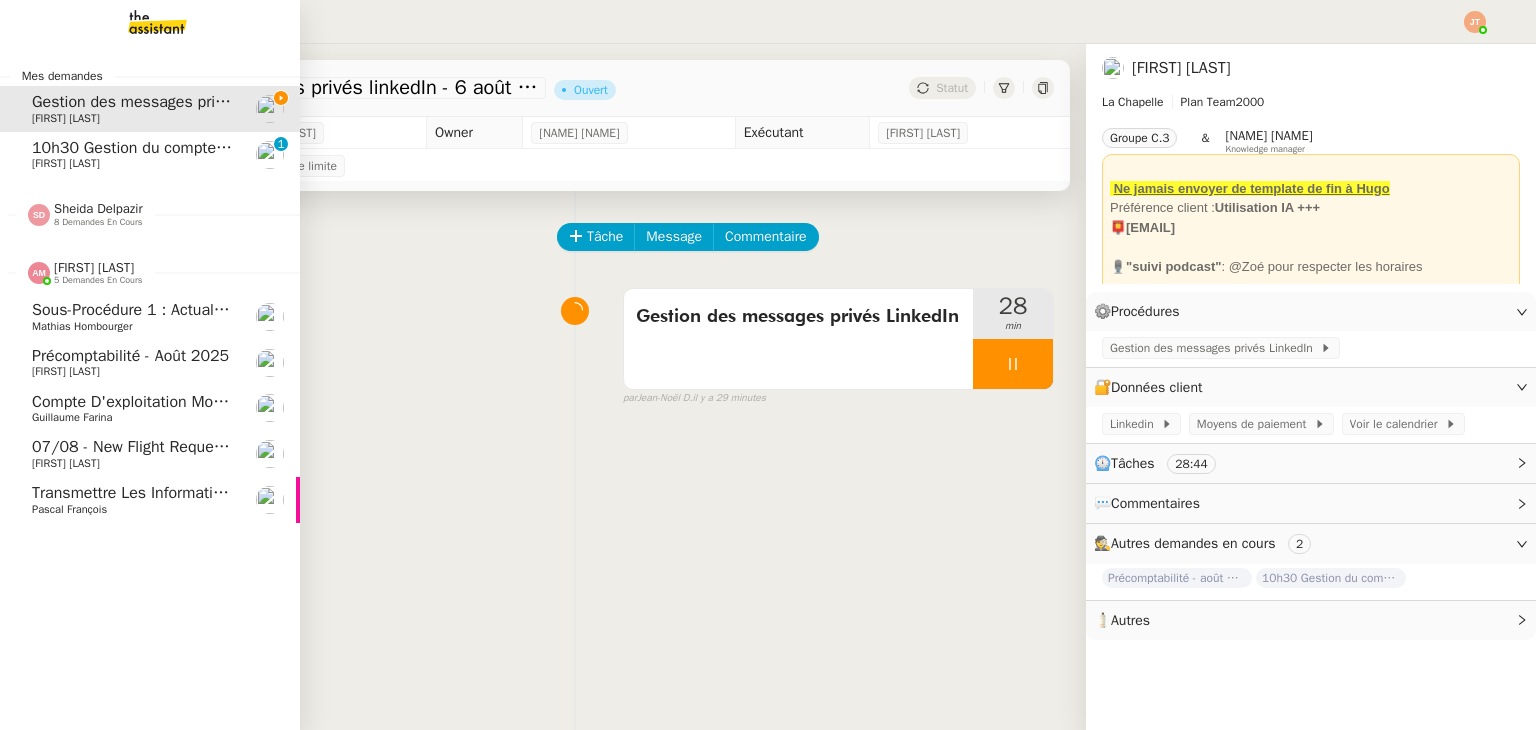 click on "Précomptabilité - août 2025" 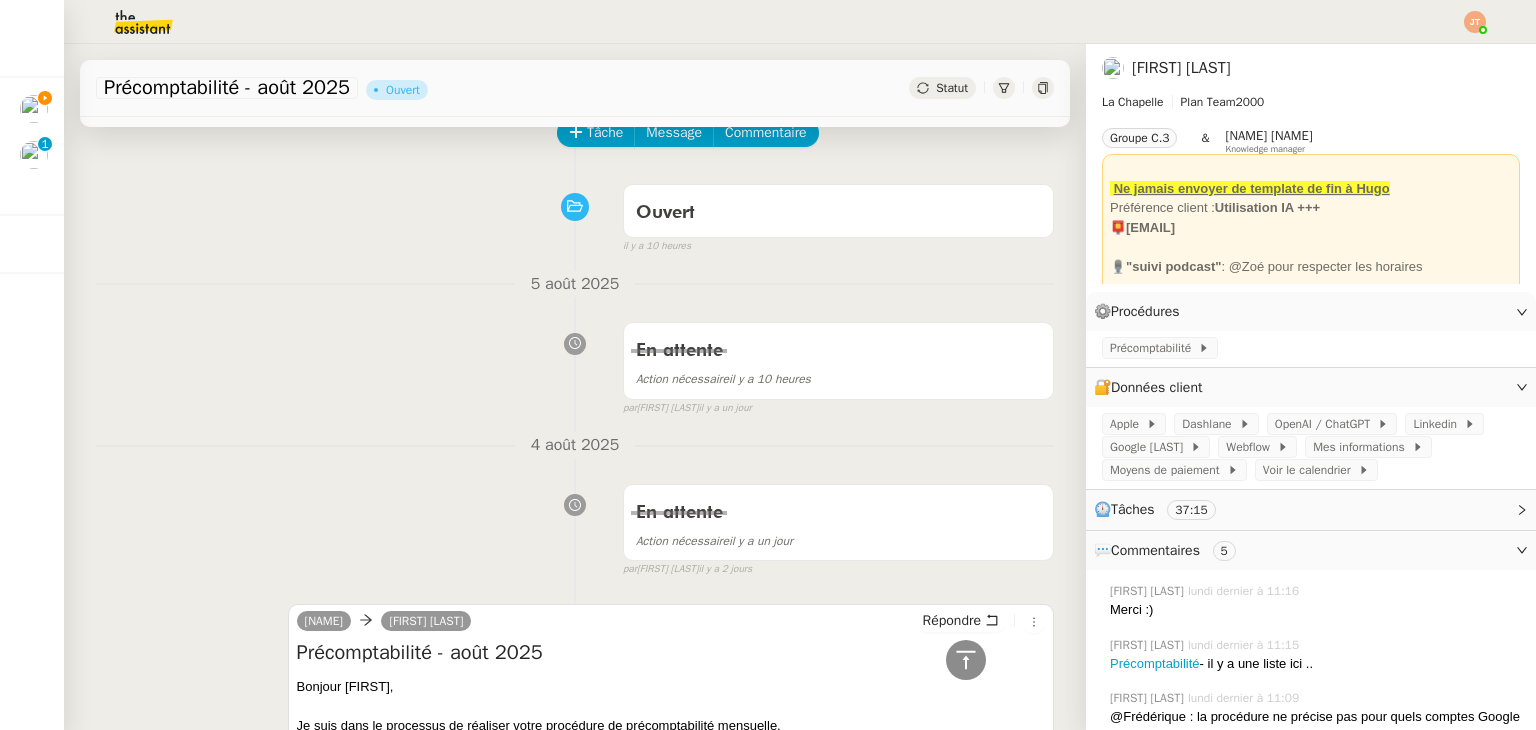 scroll, scrollTop: 0, scrollLeft: 0, axis: both 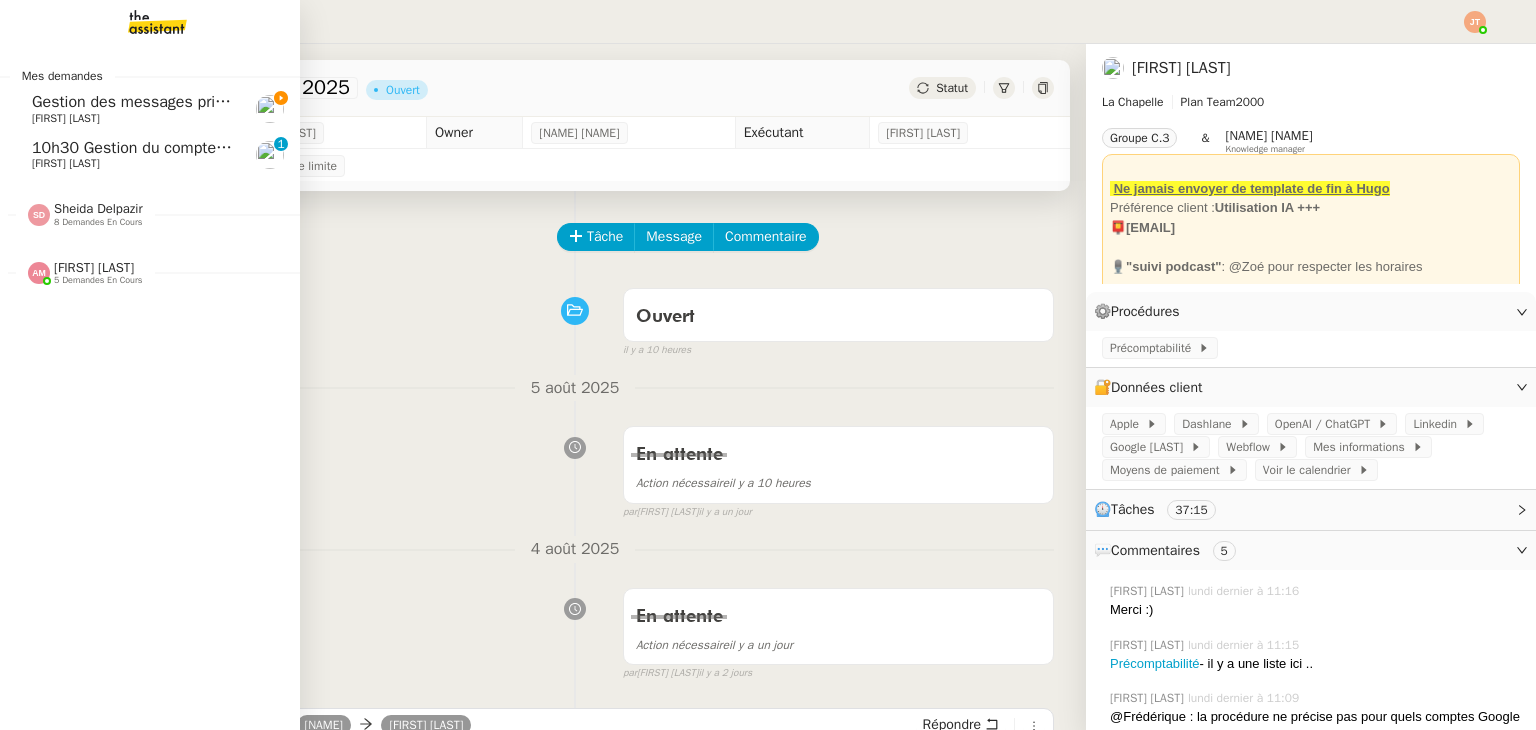click on "Gestion des messages privés linkedIn - 6 août 2025" 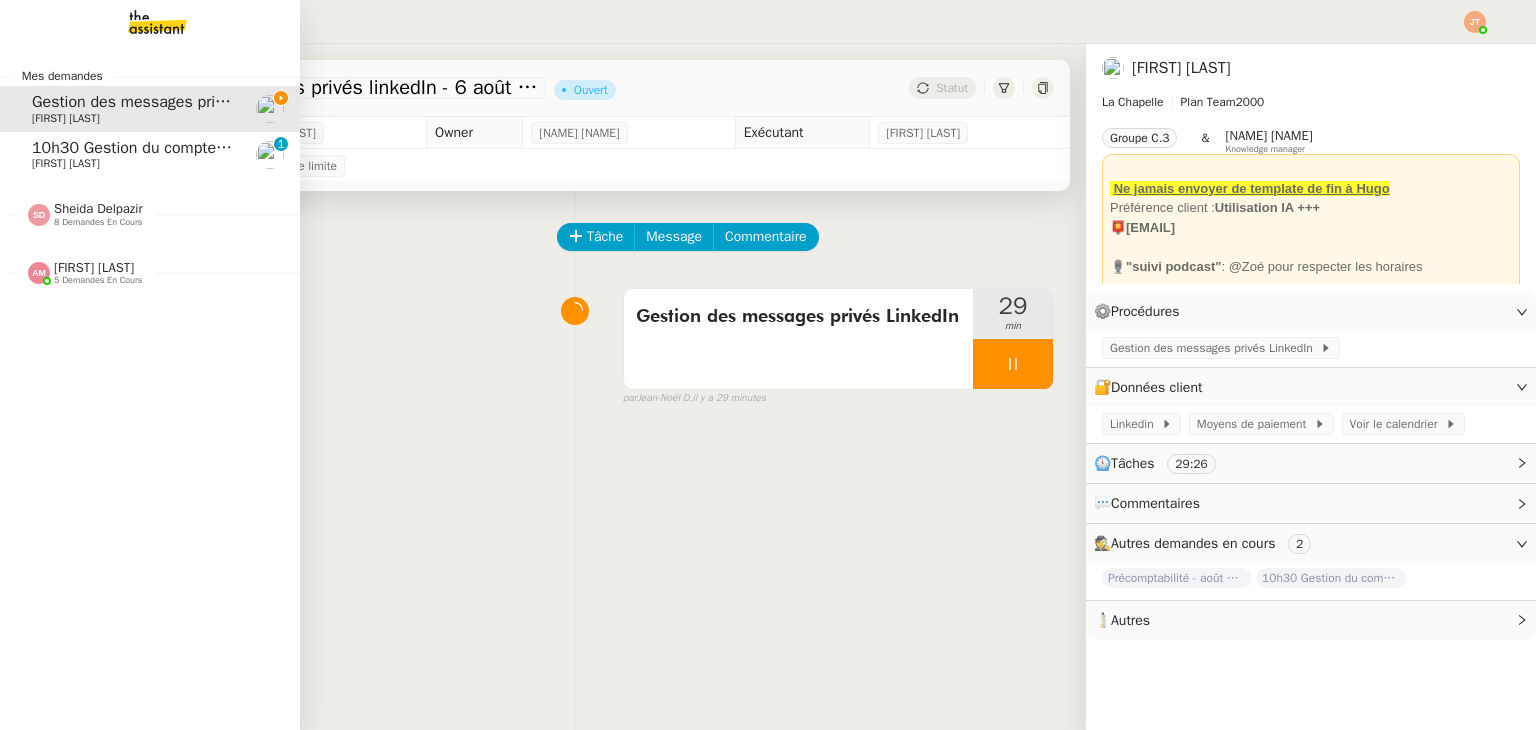 click at bounding box center [141, 22] 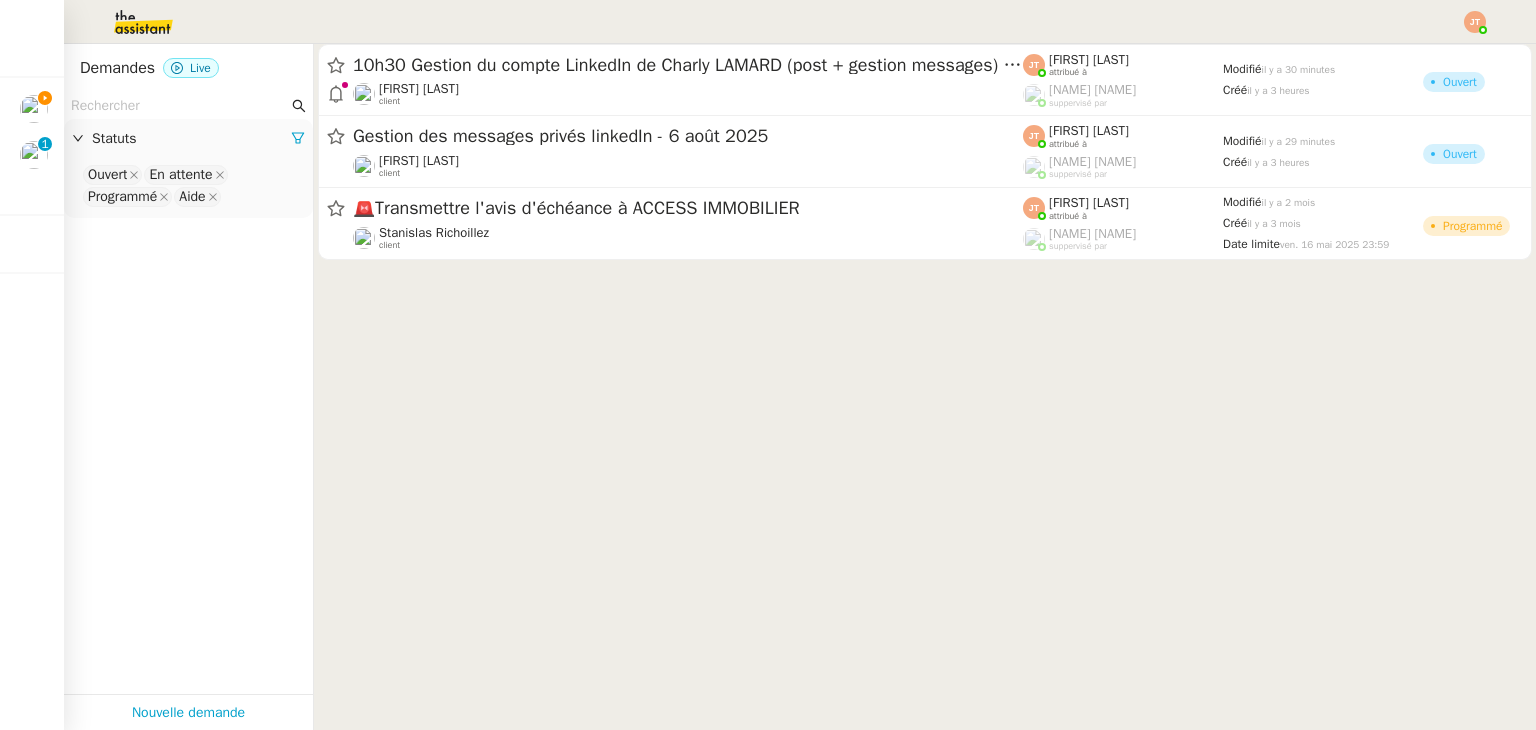 click 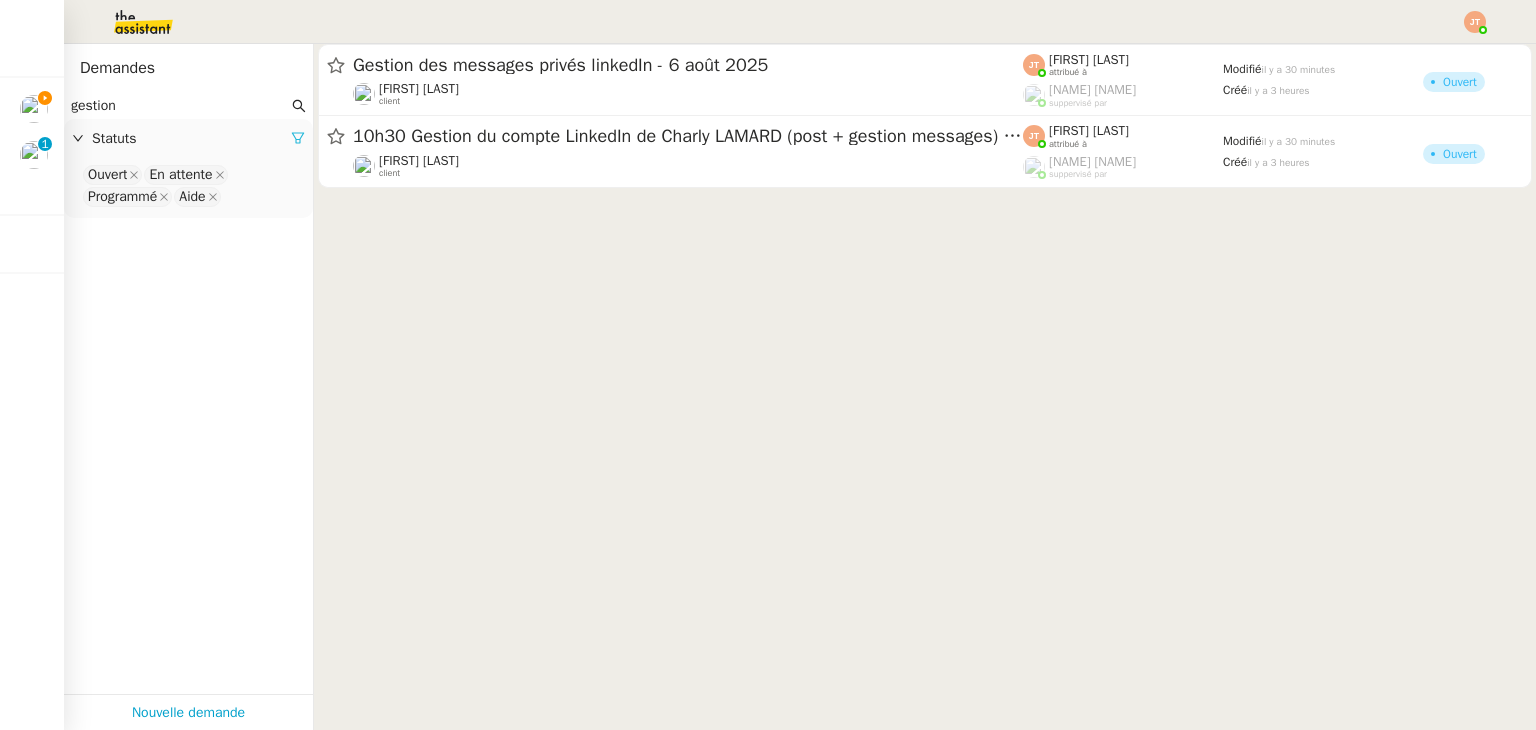 type on "gestion" 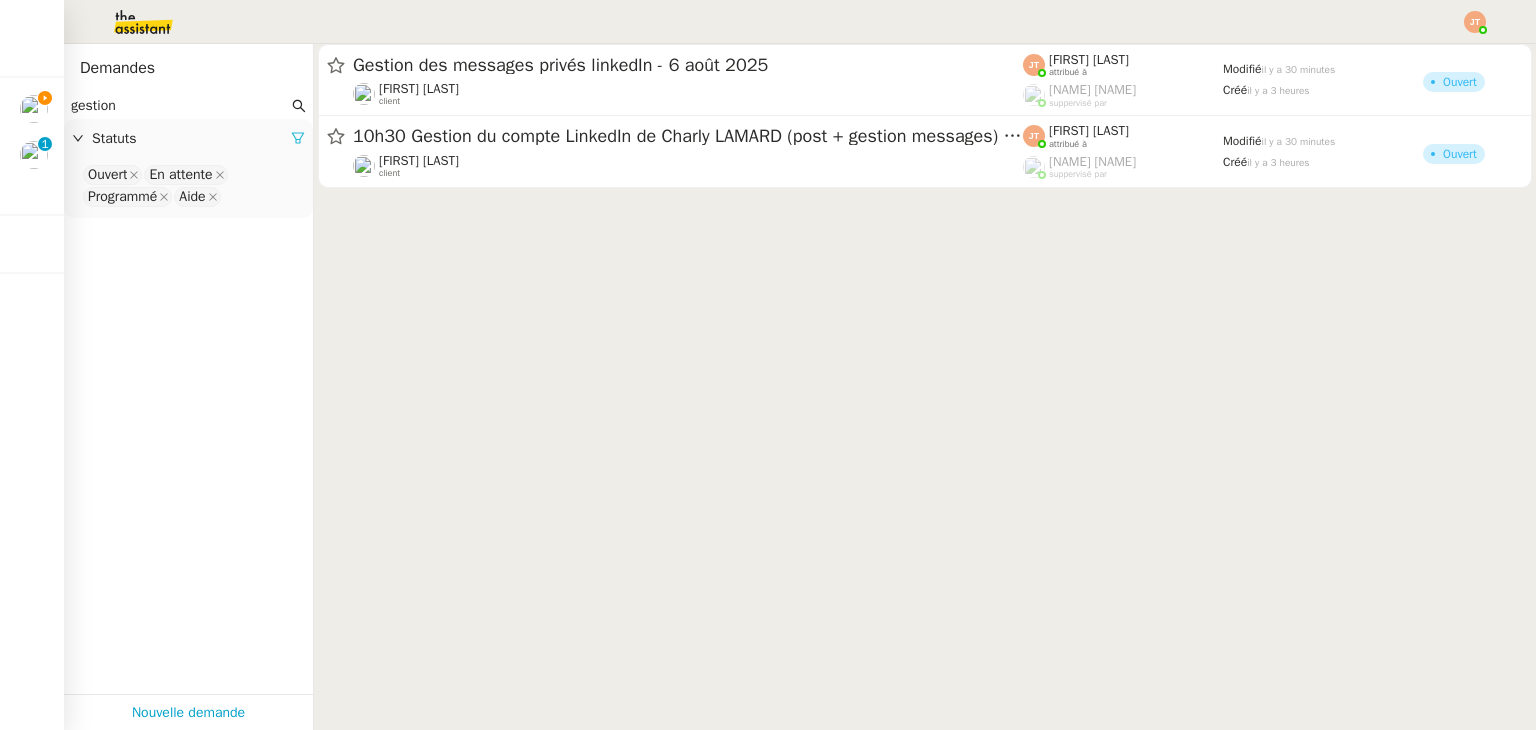 click 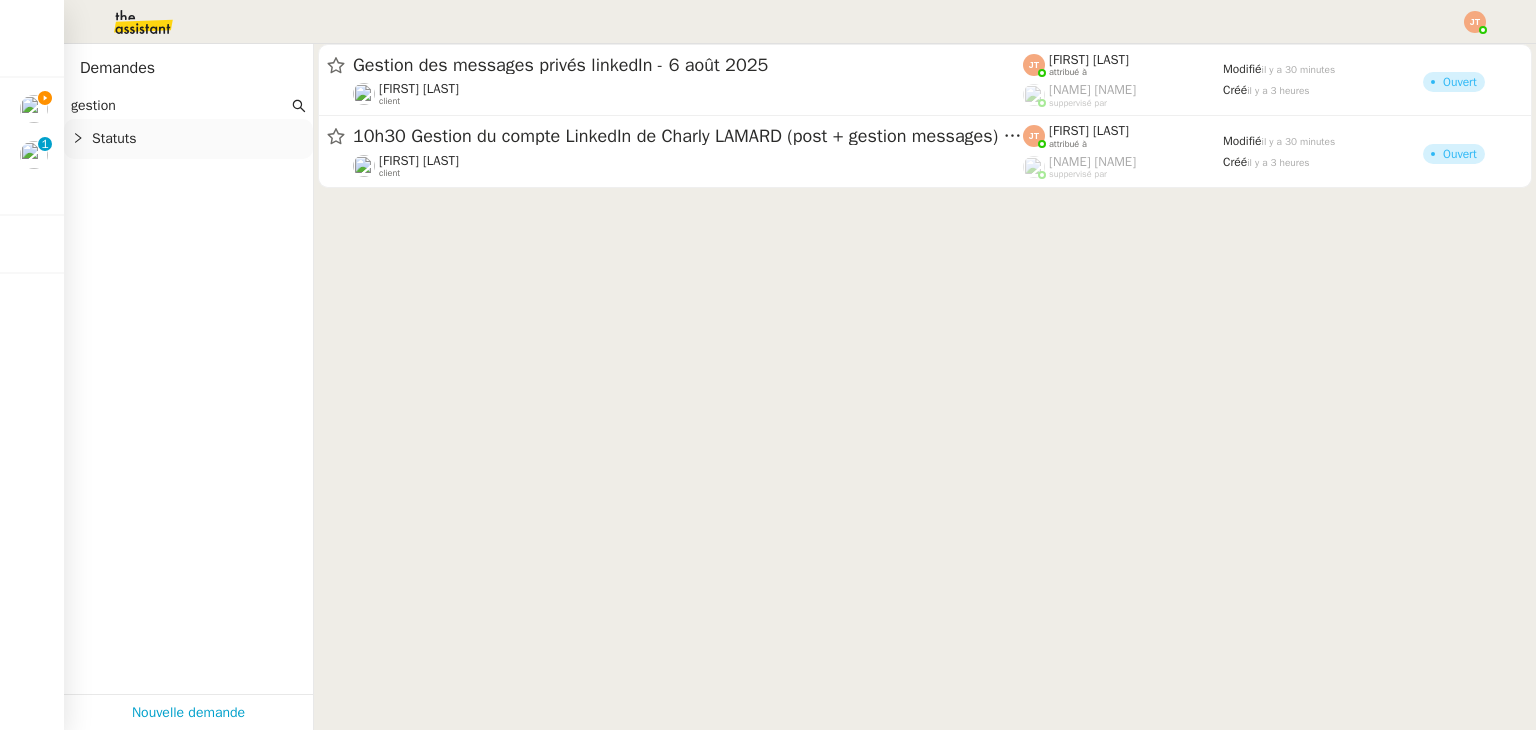 click on "Statuts" 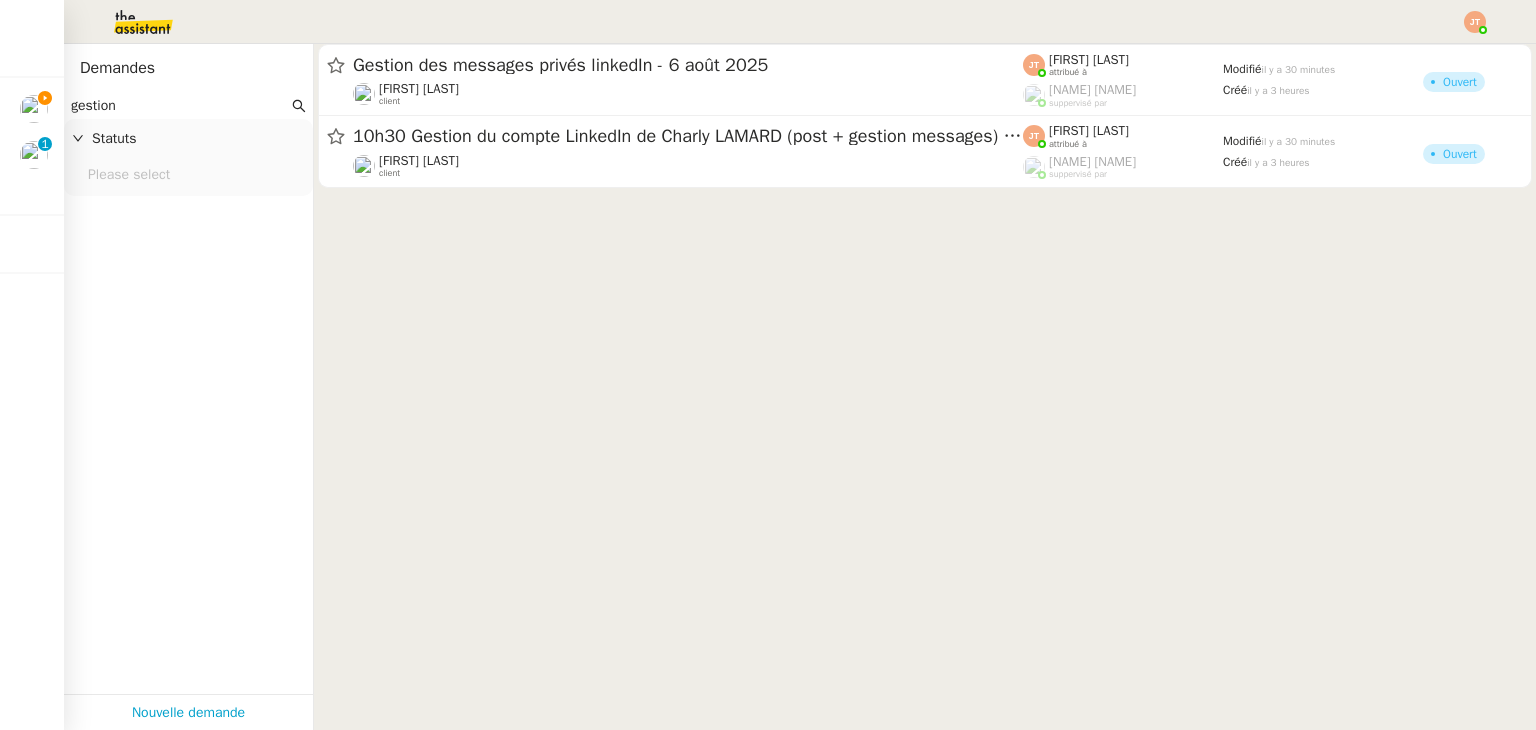 click on "Please select" 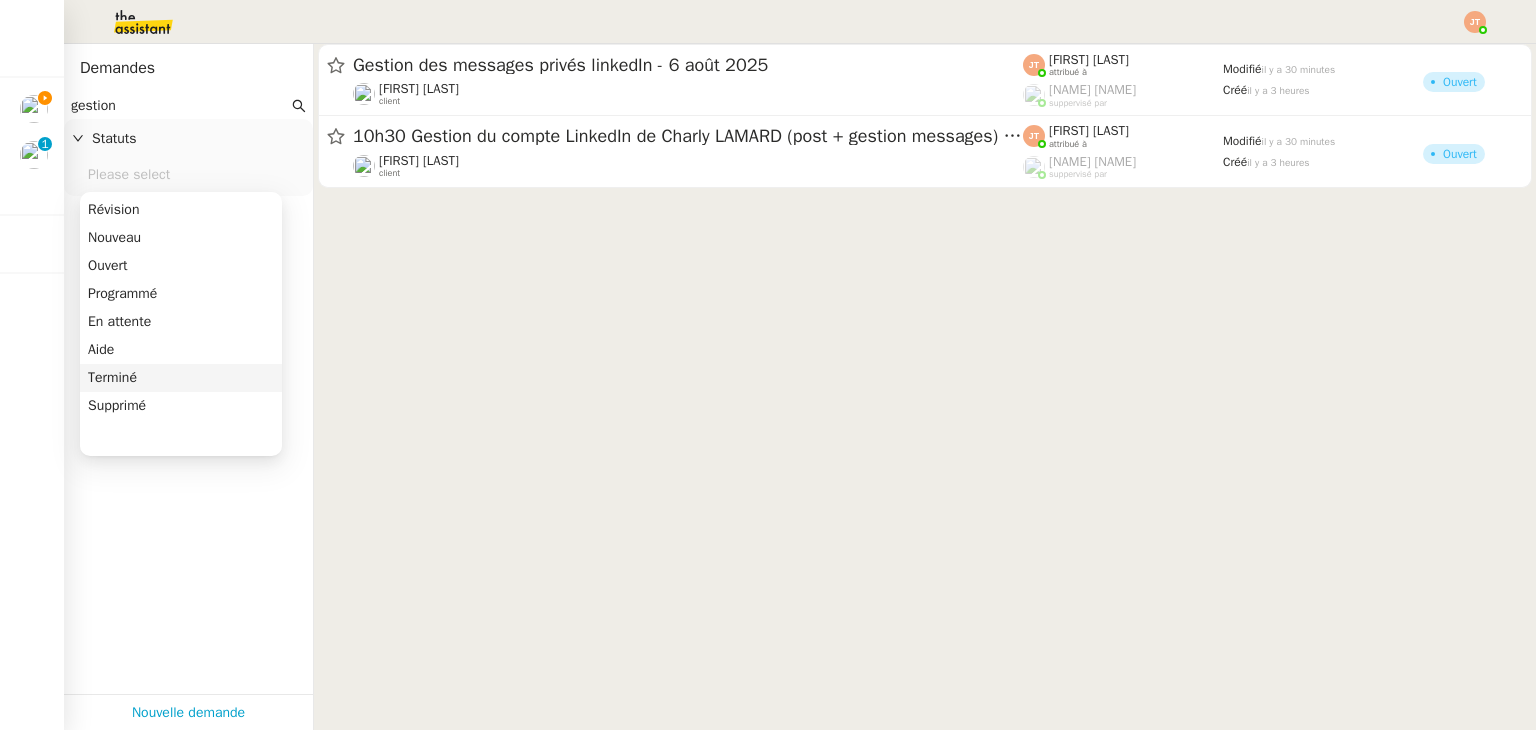 click on "Terminé" at bounding box center (181, 378) 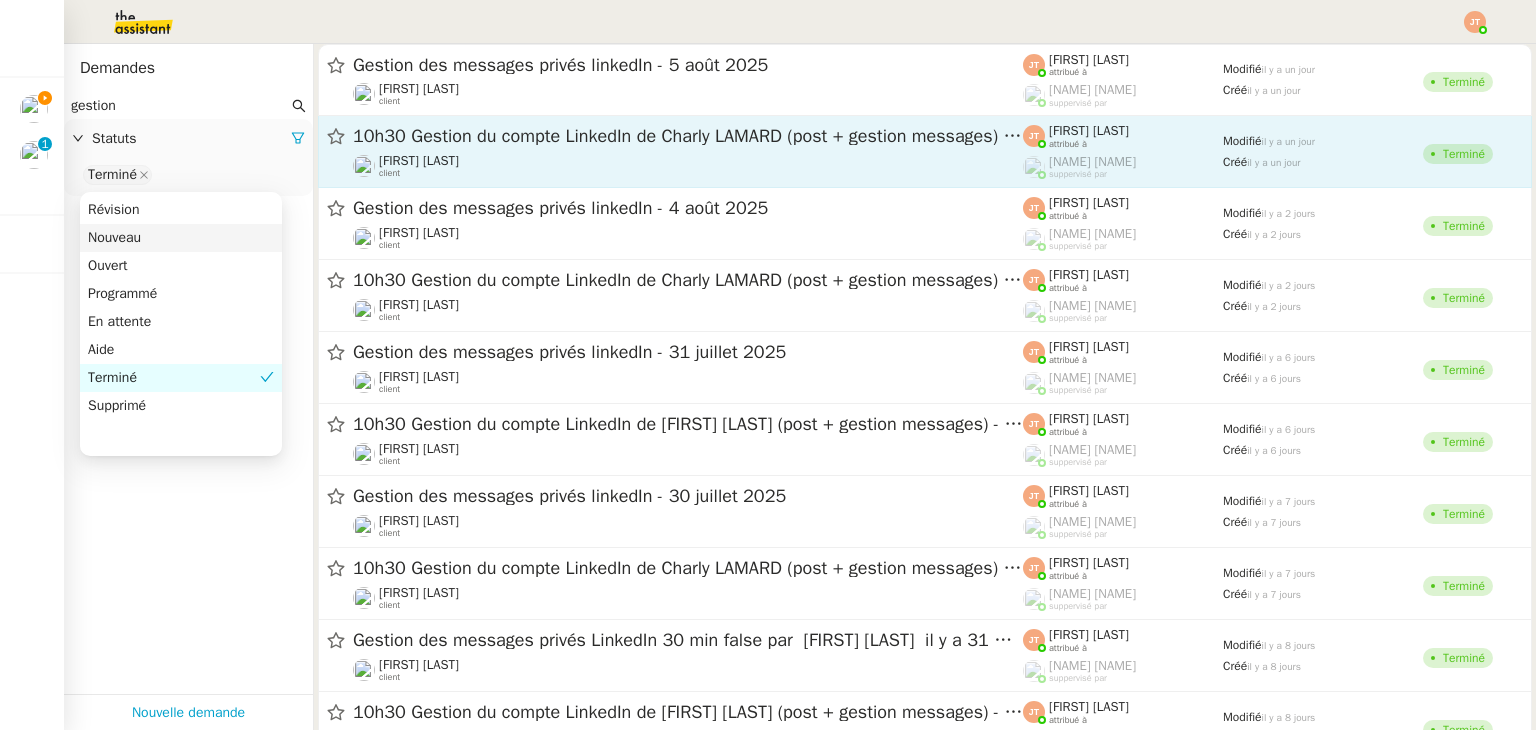 click on "10h30 Gestion du compte LinkedIn de [FIRST] [LAST] (post + gestion messages) - 5 août 2025  [FIRST] [LAST]    client    [FIRST] [LAST]    attribué à    [FIRST]  [LAST]    suppervisé par    Modifié   il y a un jour  Créé   il y a un jour   Terminé" 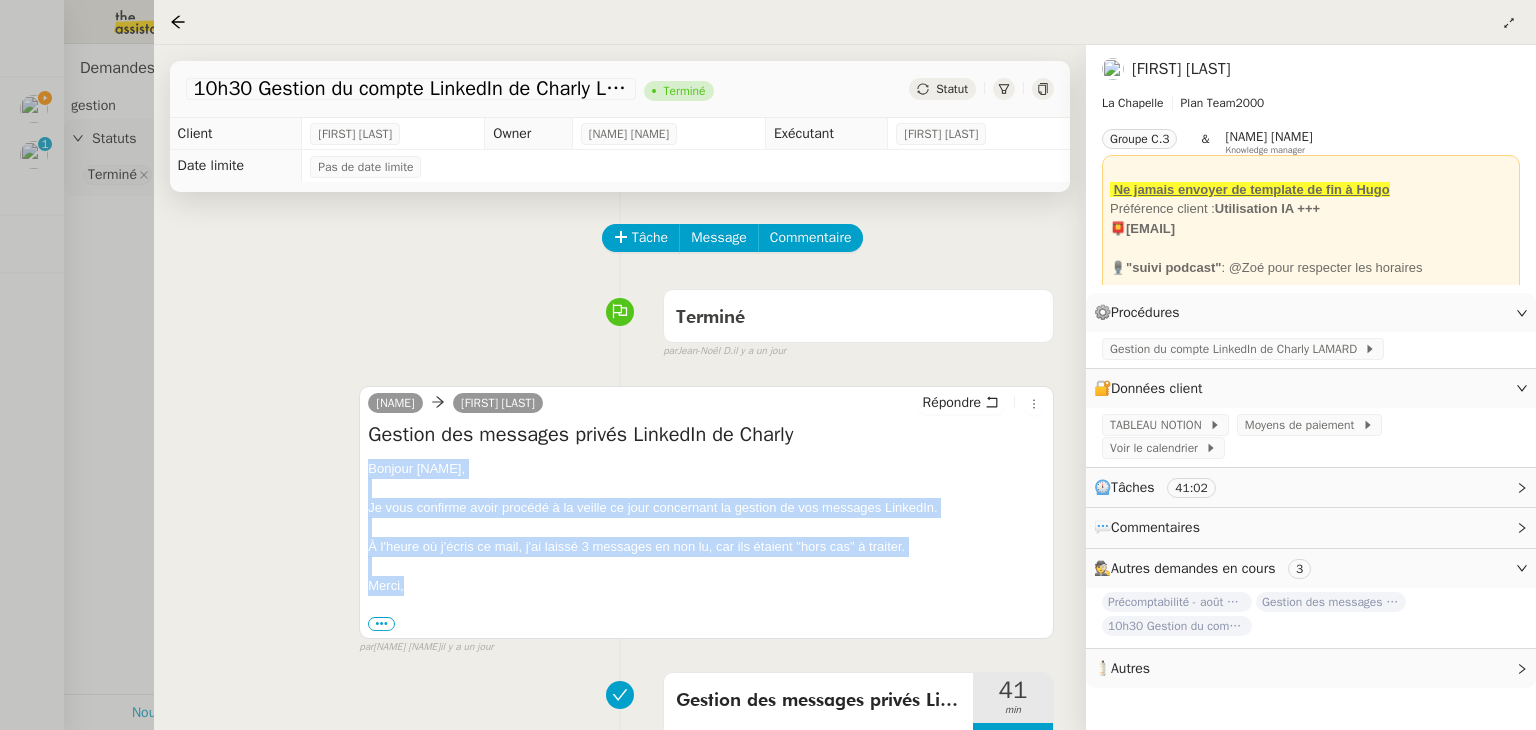 drag, startPoint x: 368, startPoint y: 465, endPoint x: 410, endPoint y: 589, distance: 130.91983 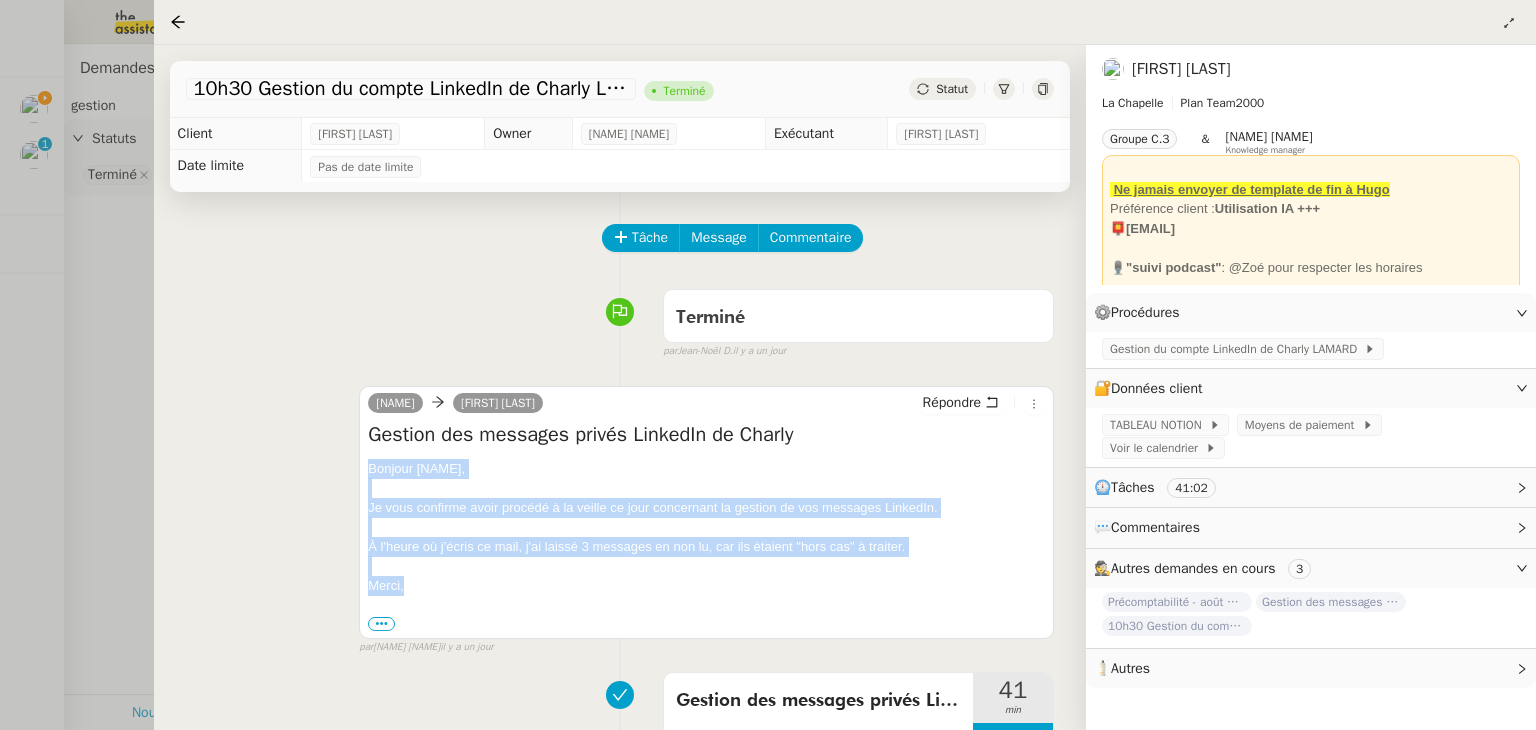 click on "[NAME], Je vous confirme avoir procédé à la veille ce jour concernant la gestion de vos messages LinkedIn. À l'heure où j'écris ce mail, j'ai laissé 3 messages en non lu, car ils étaient "hors cas" à traiter. Merci,
•••
[NAME]
Personal Assistant  •  La Chapelle
[NAME]@[DOMAIN].com" at bounding box center [706, 546] 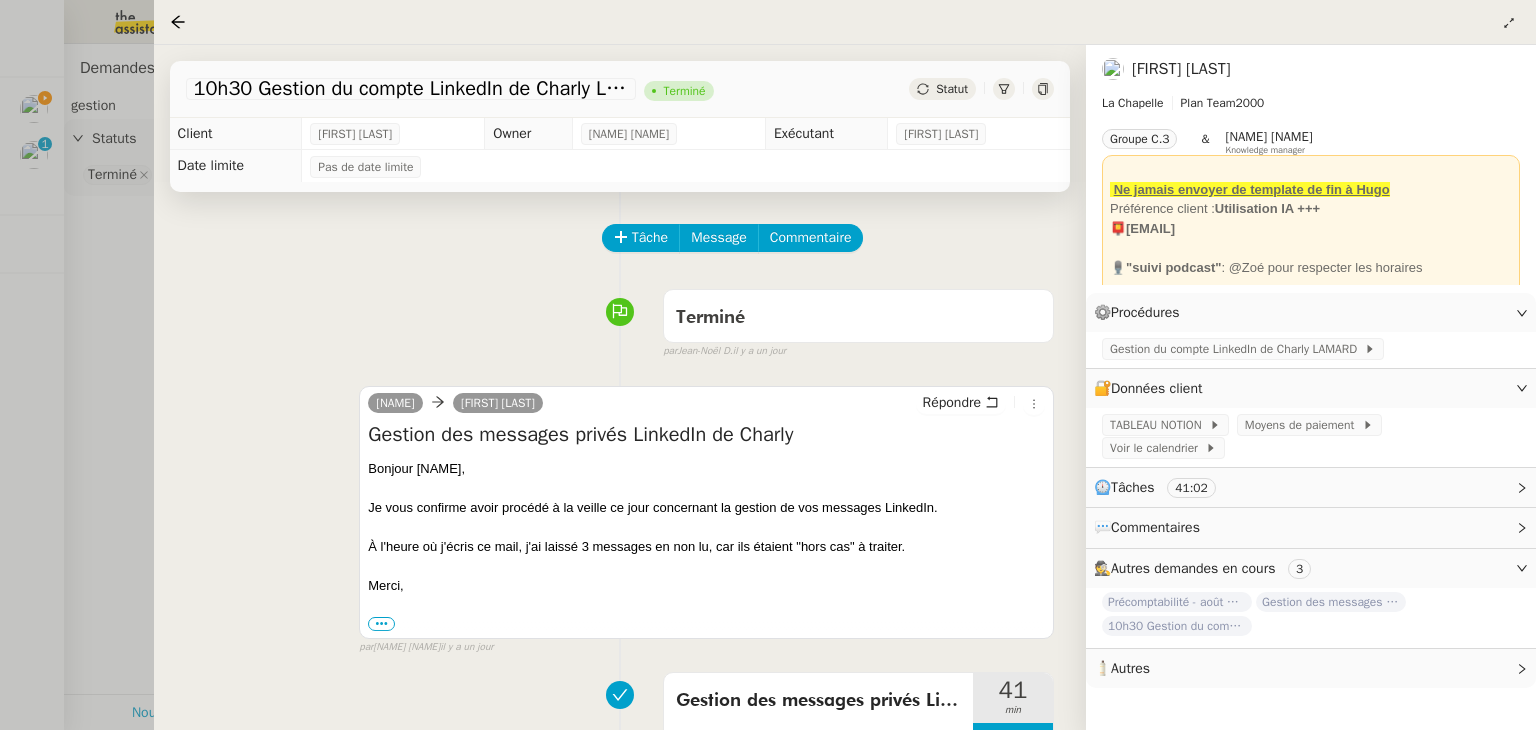 click at bounding box center [768, 365] 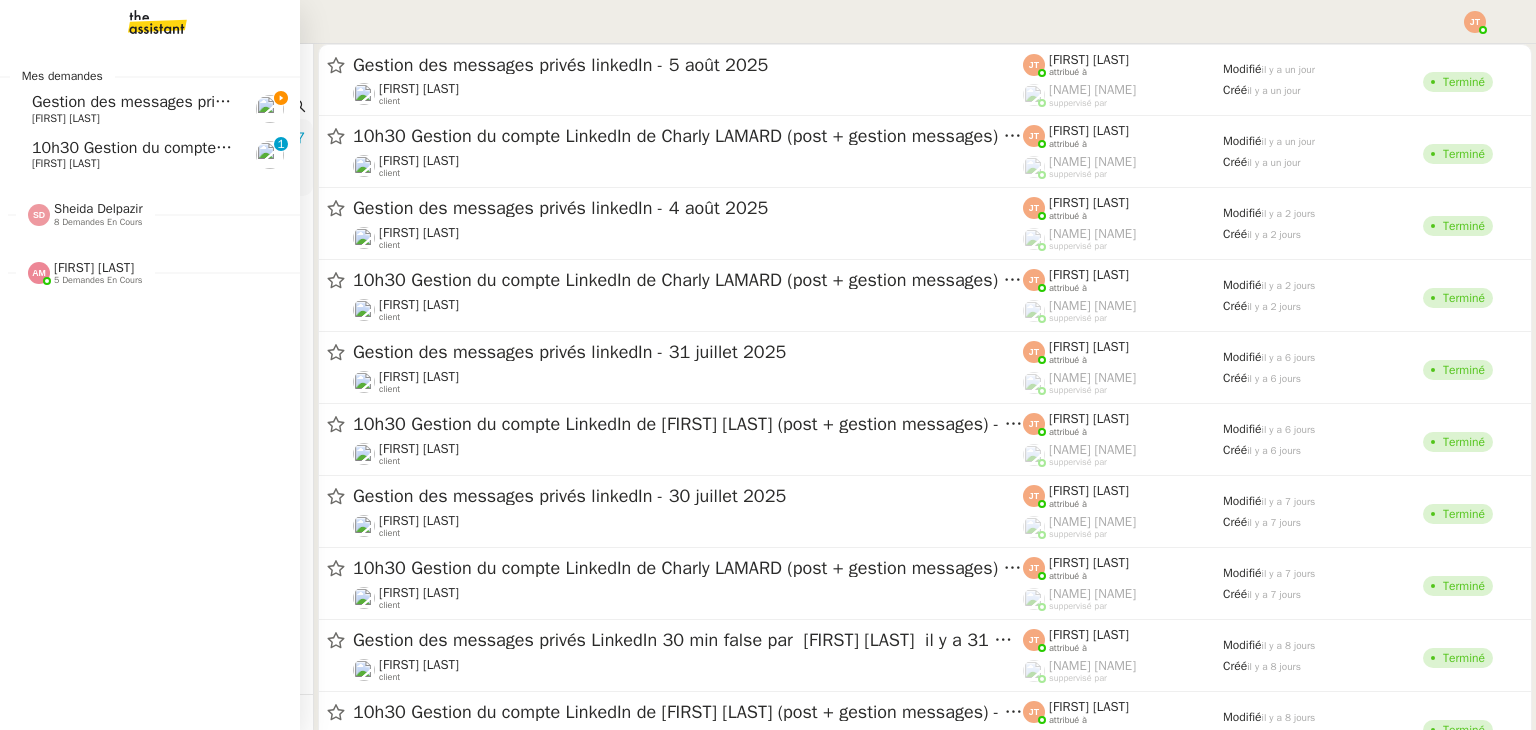 click on "Gestion des messages privés linkedIn - 6 août 2025" 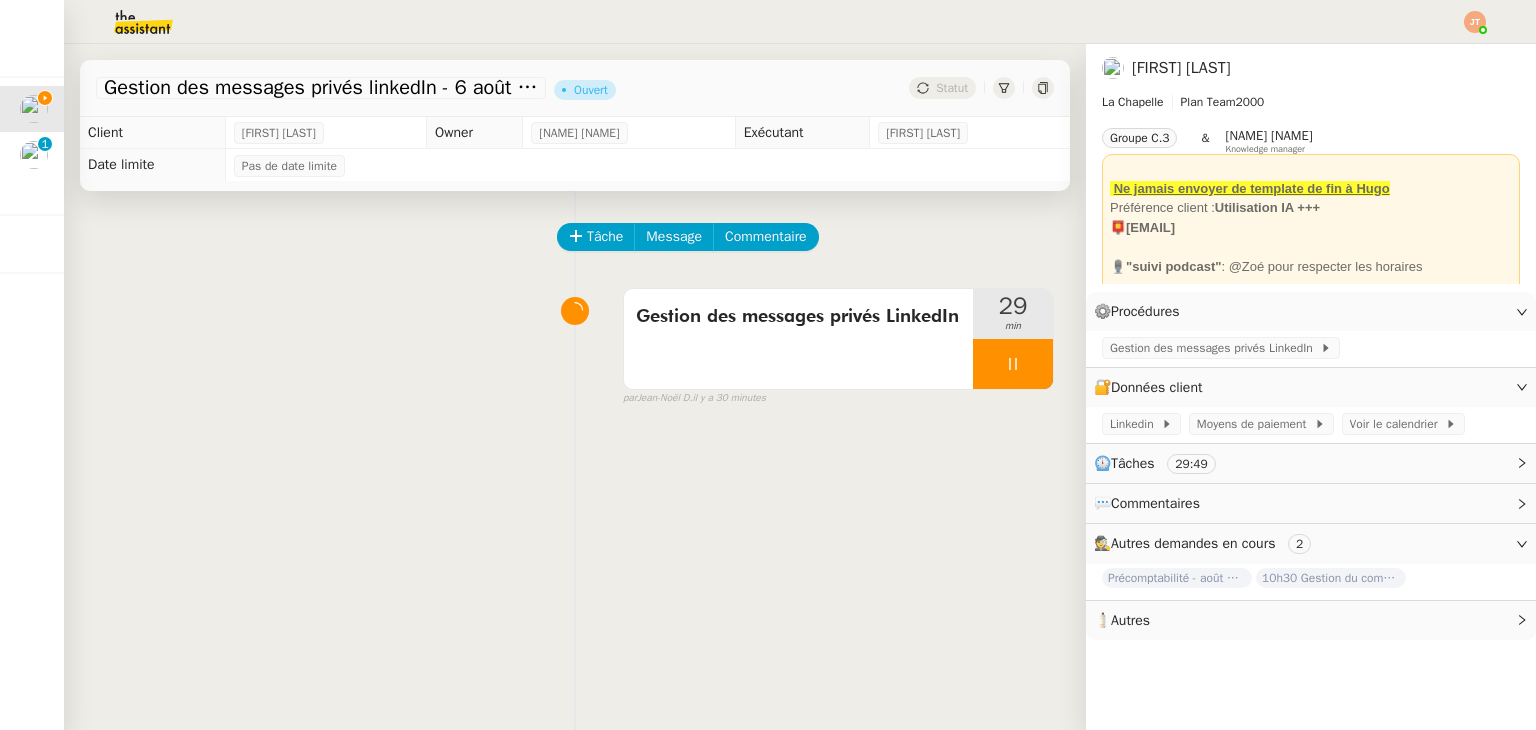 click on "Tâche Message Commentaire" 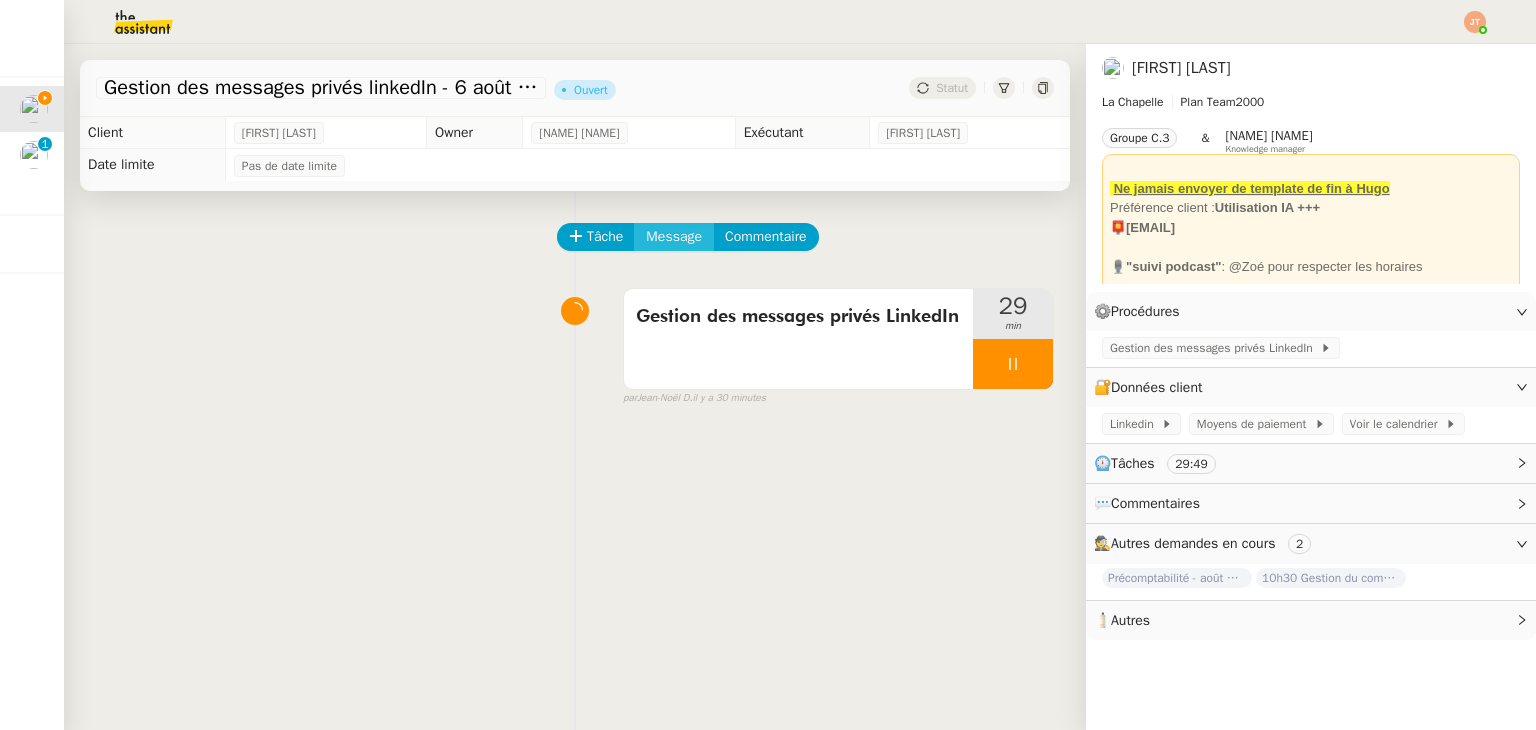 click on "Message" 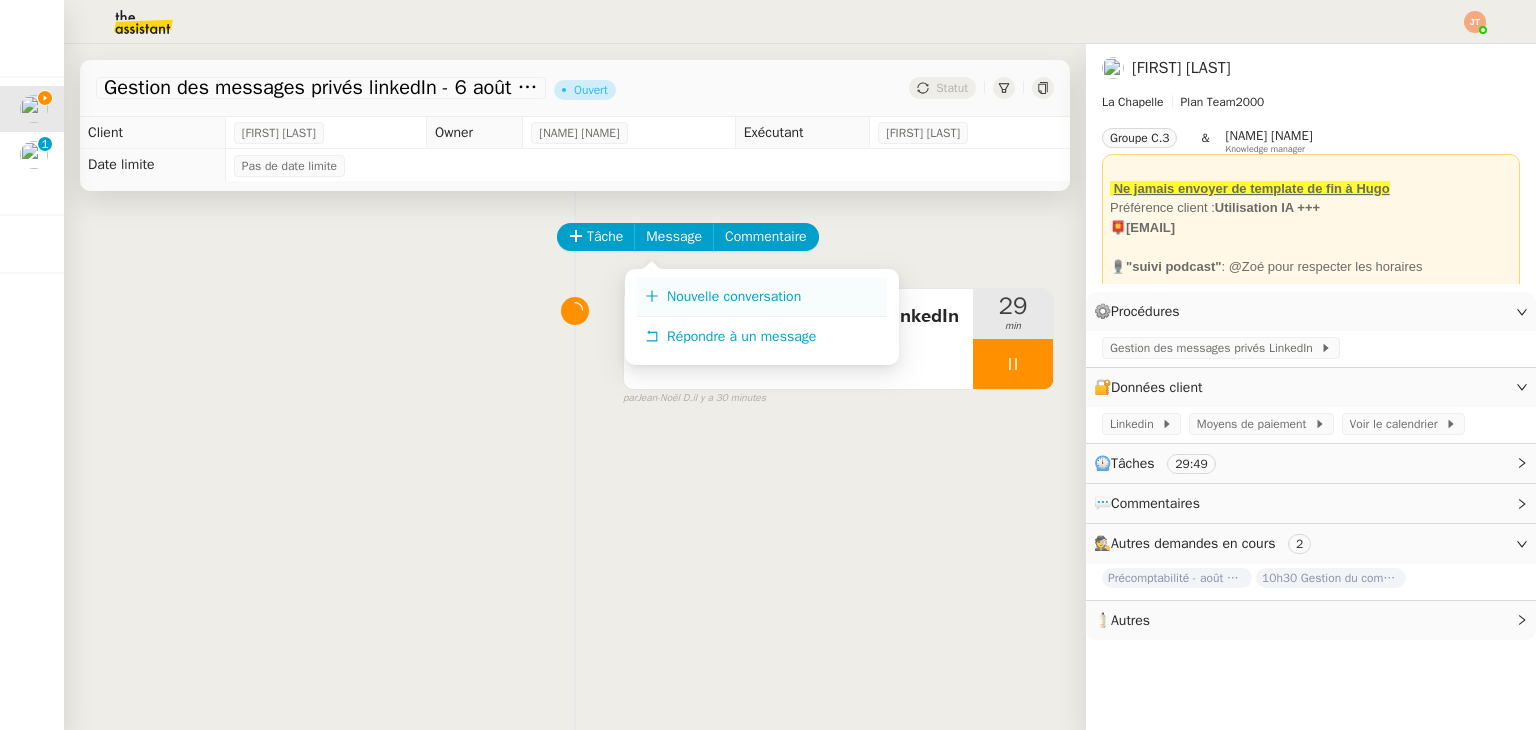 click on "Nouvelle conversation" at bounding box center (734, 296) 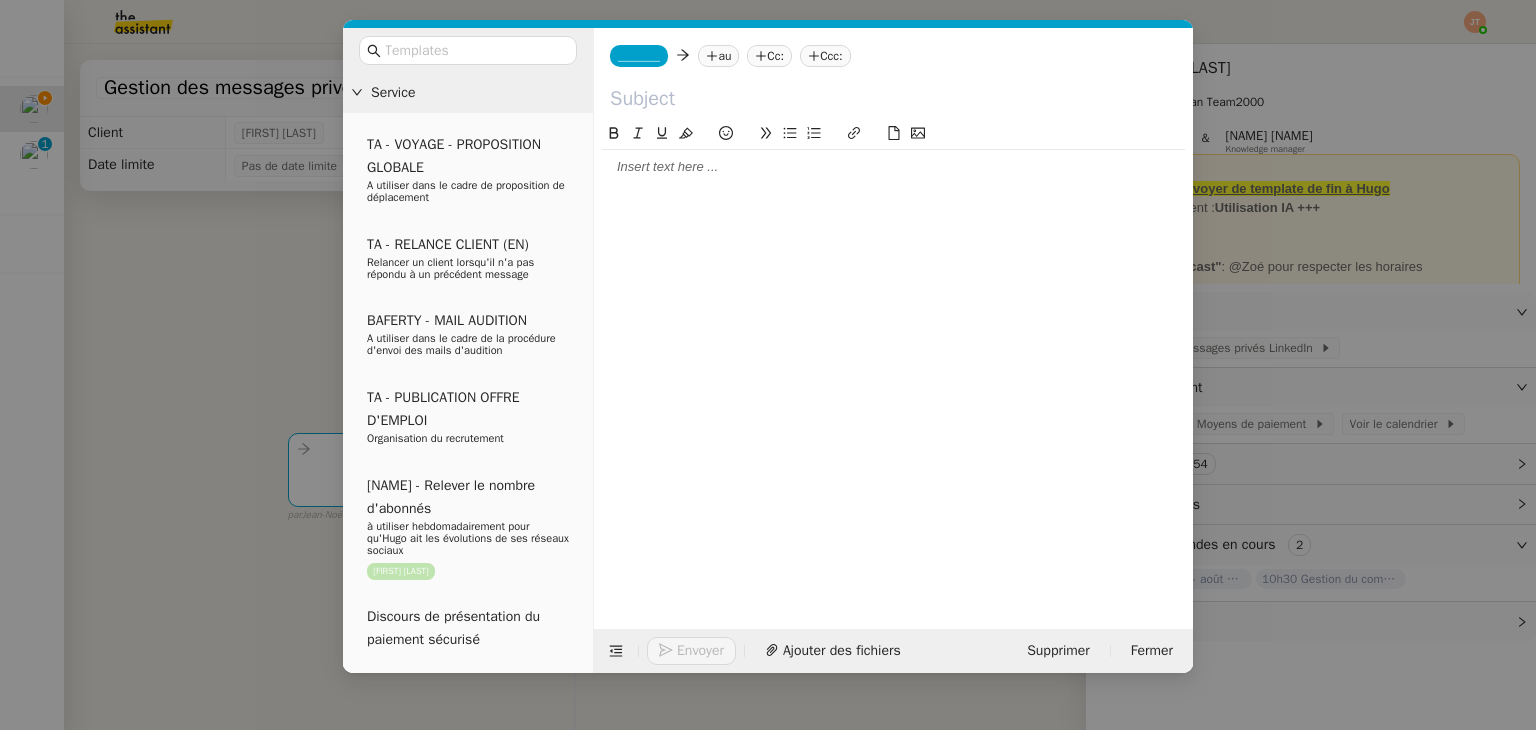 click 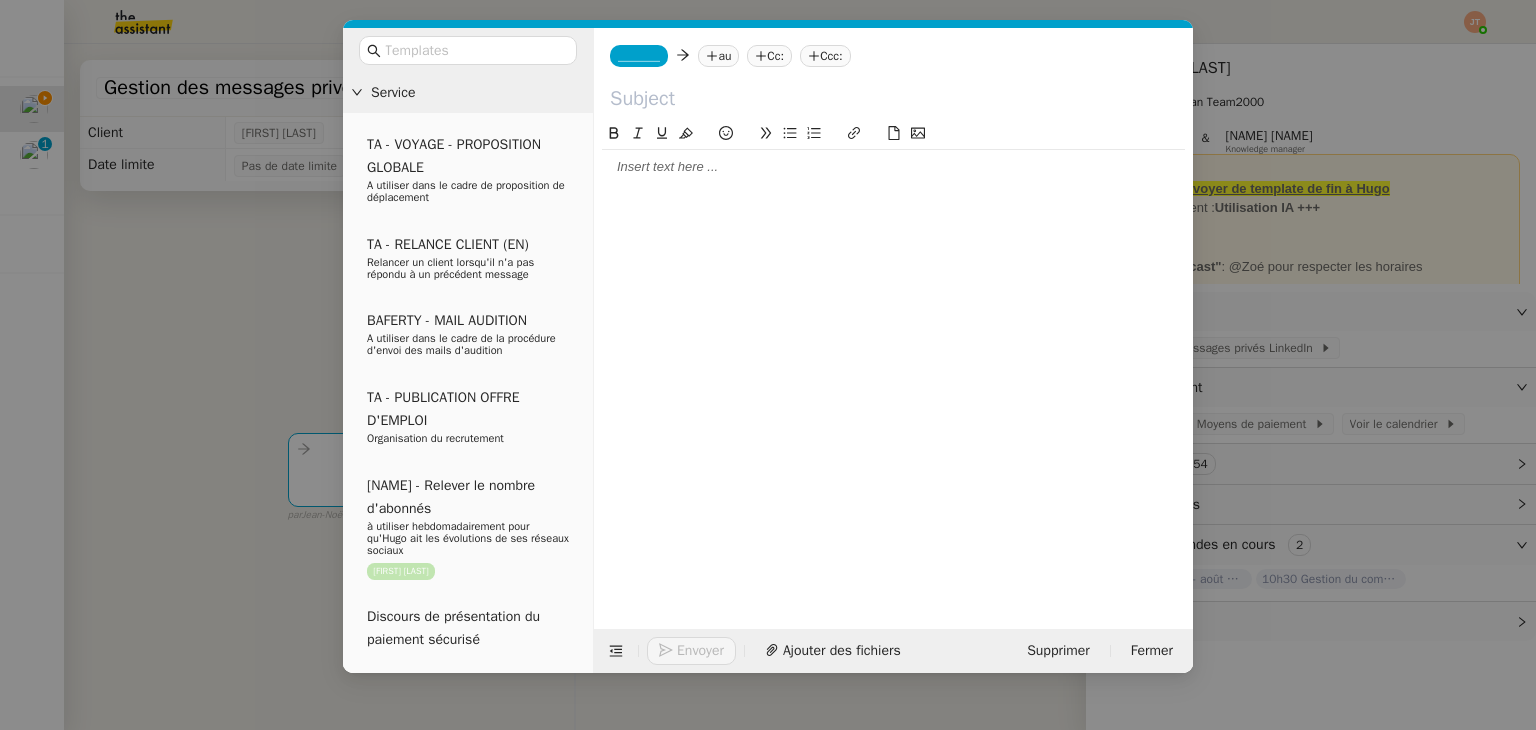 scroll, scrollTop: 0, scrollLeft: 0, axis: both 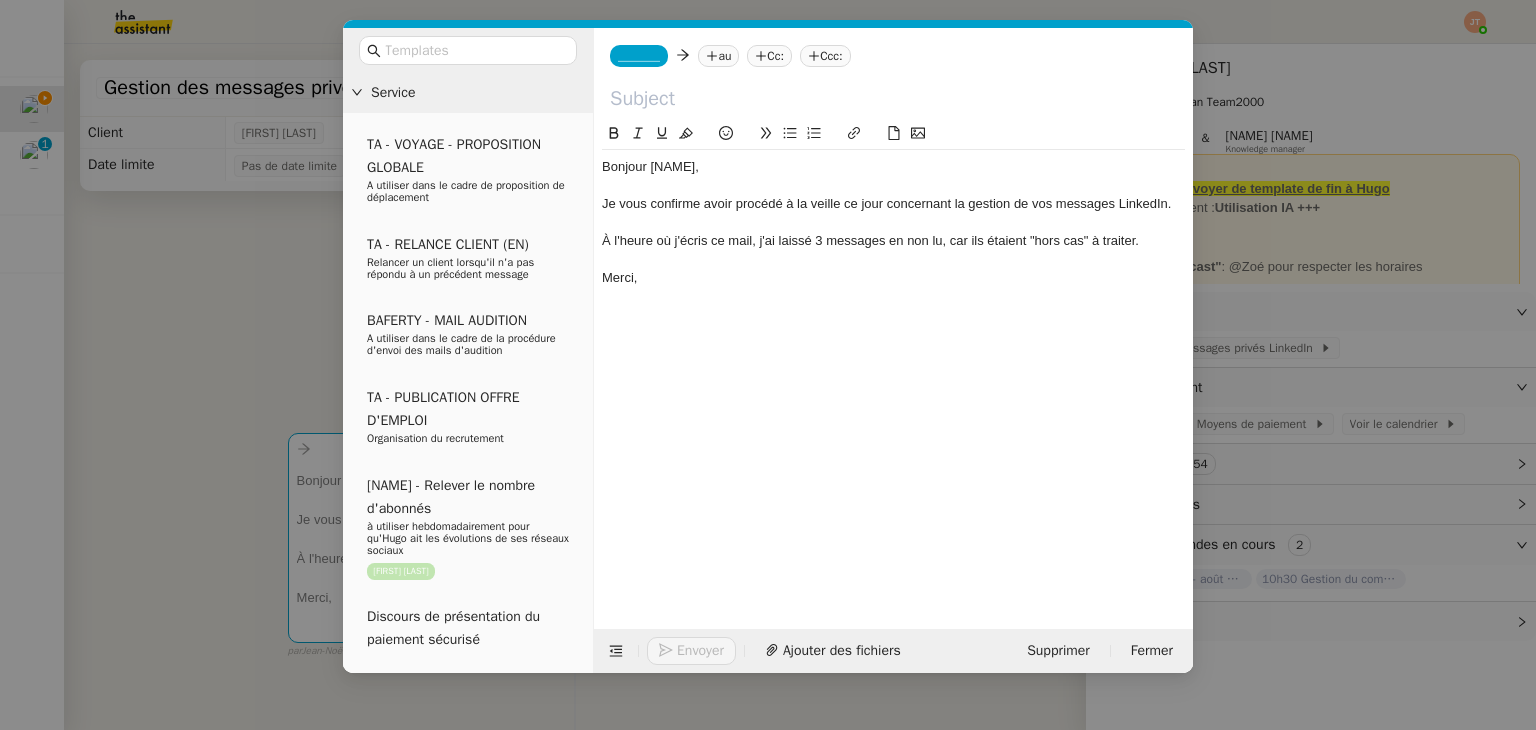 click on "Service TA - VOYAGE - PROPOSITION GLOBALE    A utiliser dans le cadre de proposition de déplacement TA - RELANCE CLIENT (EN)    Relancer un client lorsqu'il n'a pas répondu à un précédent message BAFERTY - MAIL AUDITION    A utiliser dans le cadre de la procédure d'envoi des mails d'audition TA - PUBLICATION OFFRE D'EMPLOI     Organisation du recrutement [FIRST] [LAST] - Relever le nombre d'abonnés    à utiliser hebdomadairement pour qu'Hugo ait les évolutions de ses réseaux sociaux  [FIRST] [LAST] Discours de présentation du paiement sécurisé    TA - VOYAGES - PROPOSITION ITINERAIRE    Soumettre les résultats d'une recherche TA - CONFIRMATION PAIEMENT (EN)    Confirmer avec le client de modèle de transaction - Attention Plan Pro nécessaire. TA - COURRIER EXPEDIE (recommandé)    A utiliser dans le cadre de l'envoi d'un courrier recommandé TA - PARTAGE DE CALENDRIER (EN)    A utiliser pour demander au client de partager son calendrier afin de faciliter l'accès et la gestion" at bounding box center (768, 365) 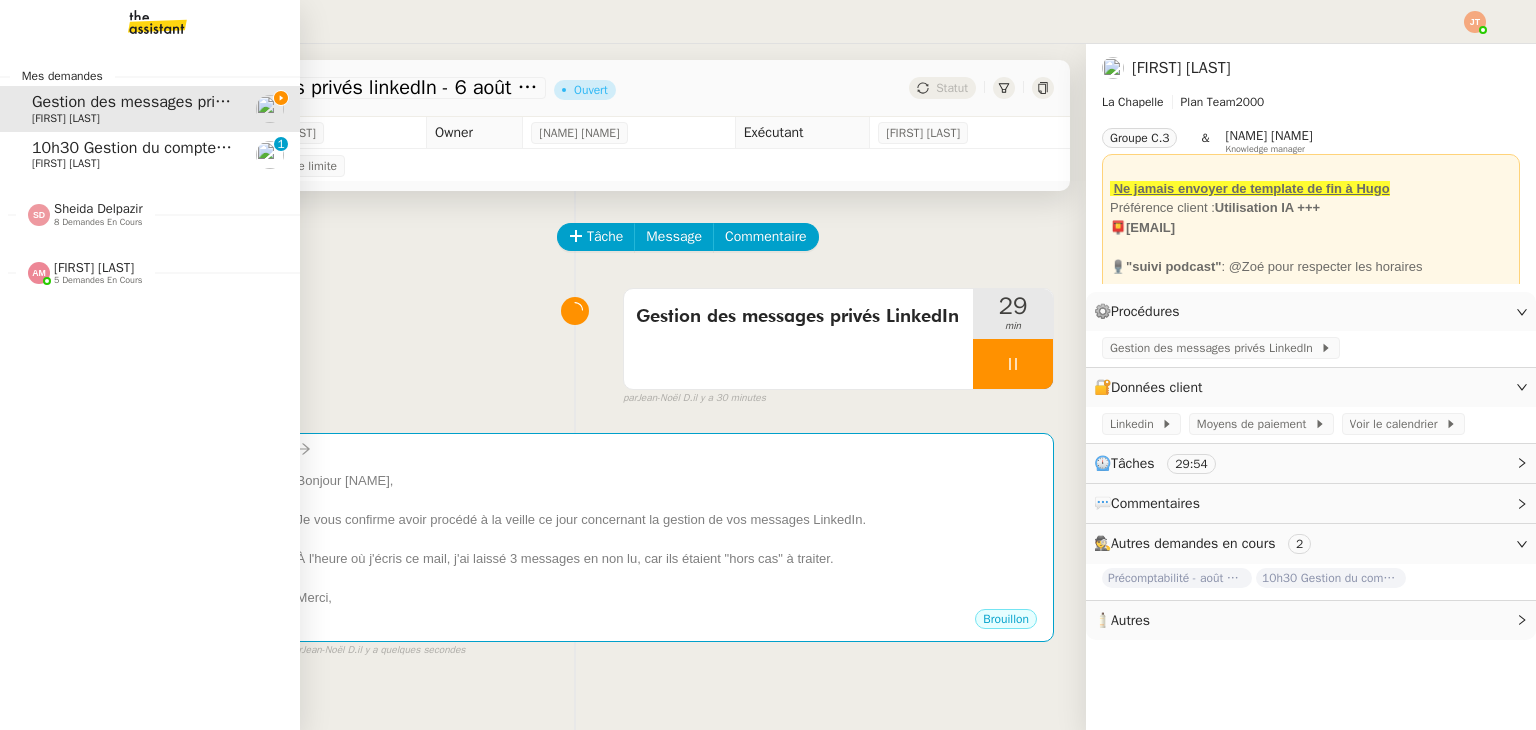 click on "10h30 Gestion du compte LinkedIn de Charly LAMARD (post + gestion messages) - 6 août 2025" 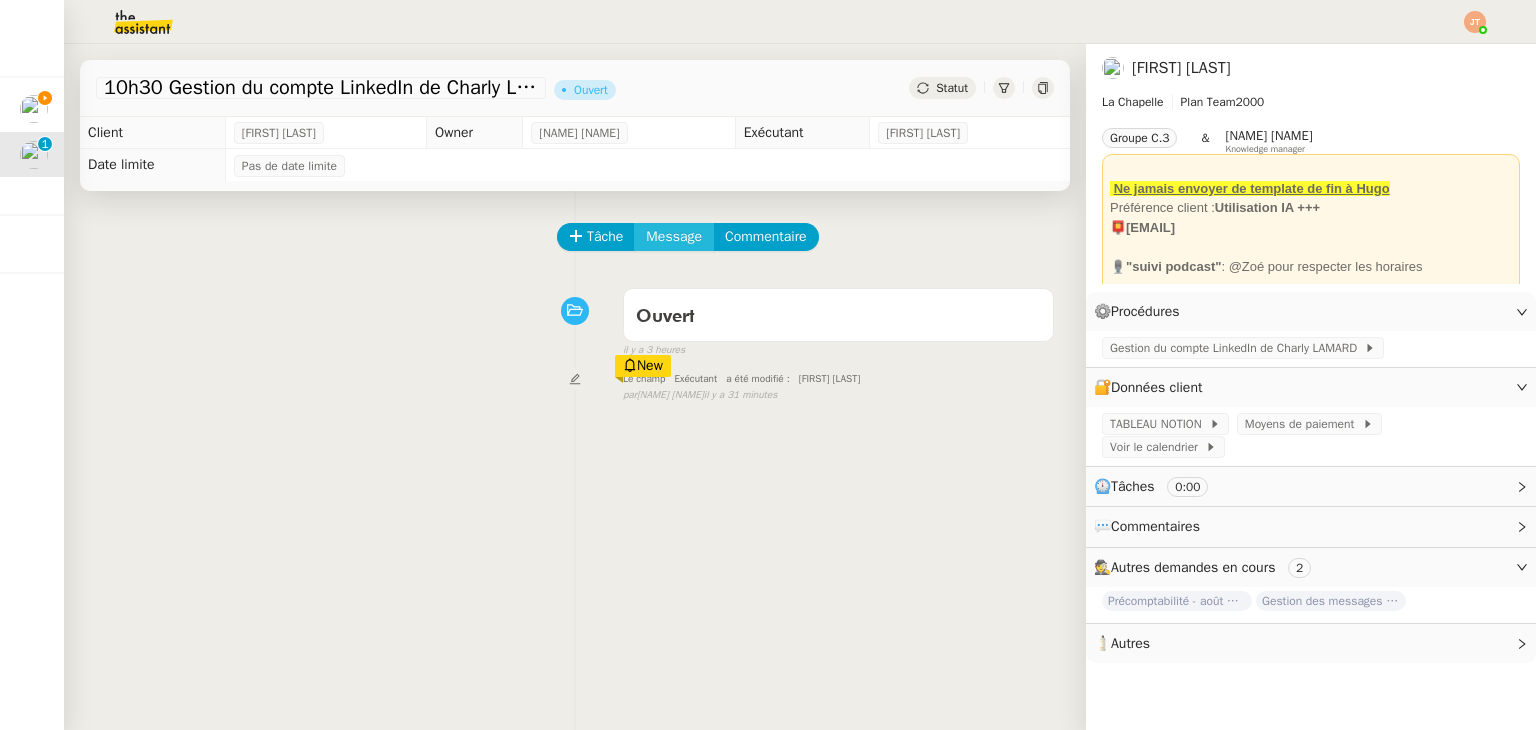 click on "Message" 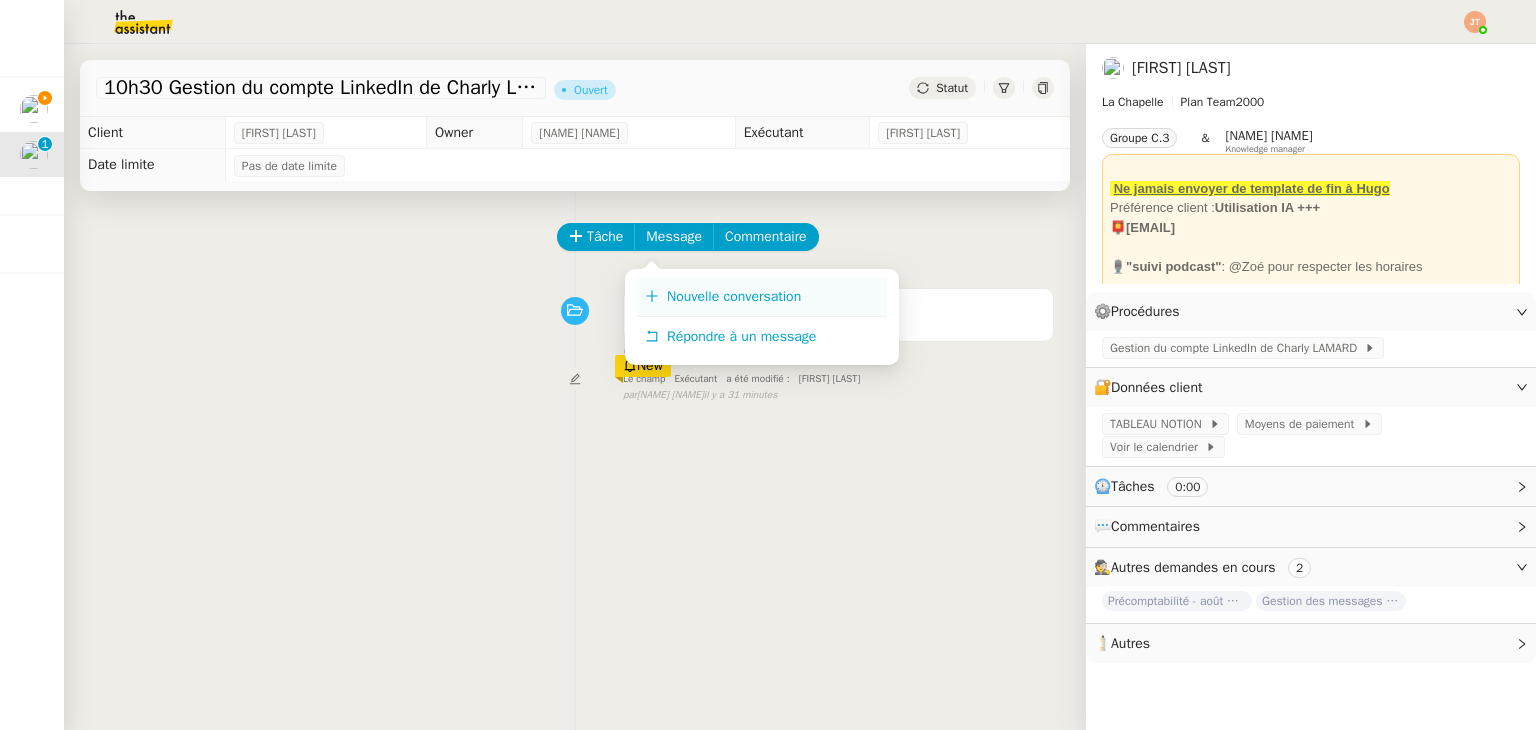click on "Nouvelle conversation" at bounding box center (762, 297) 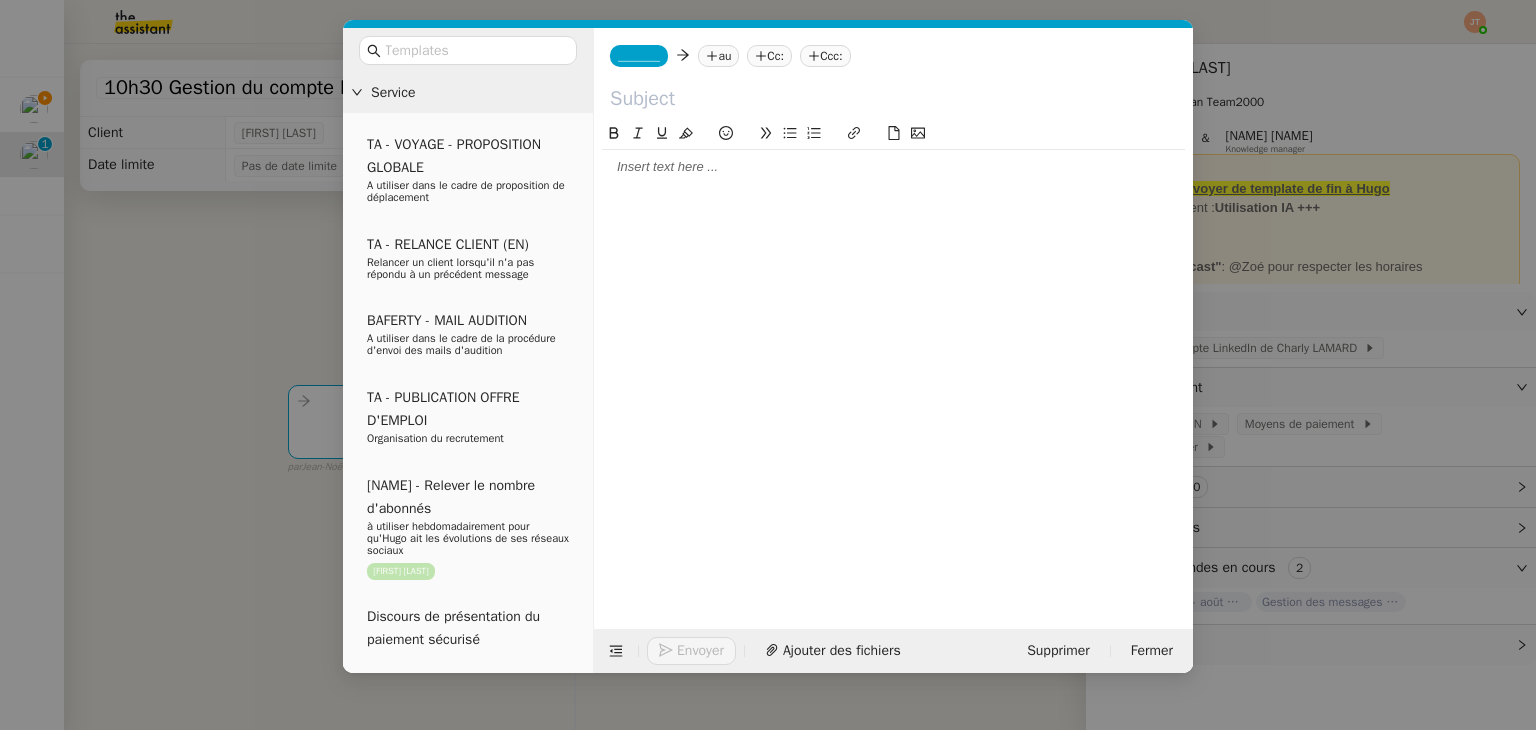 click 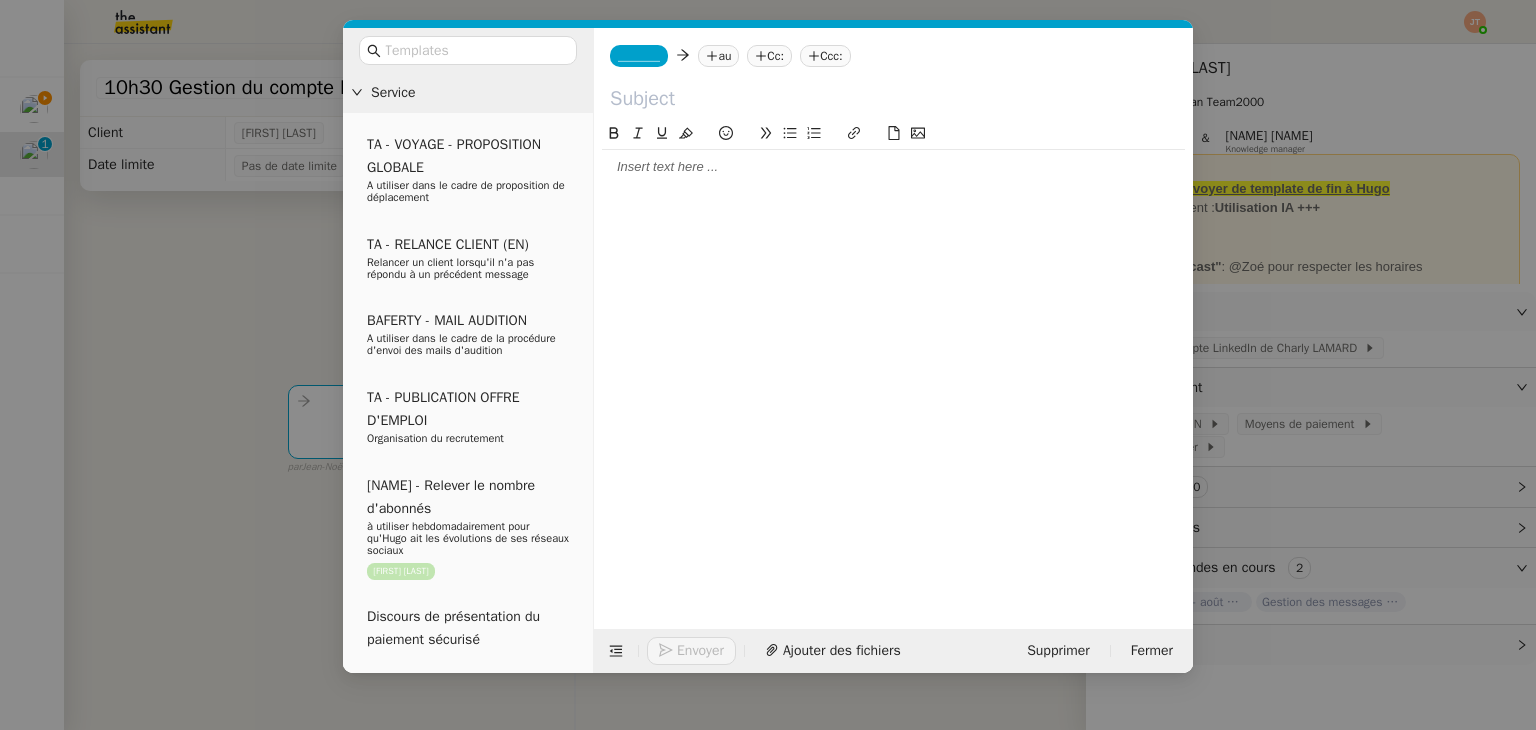 scroll, scrollTop: 0, scrollLeft: 0, axis: both 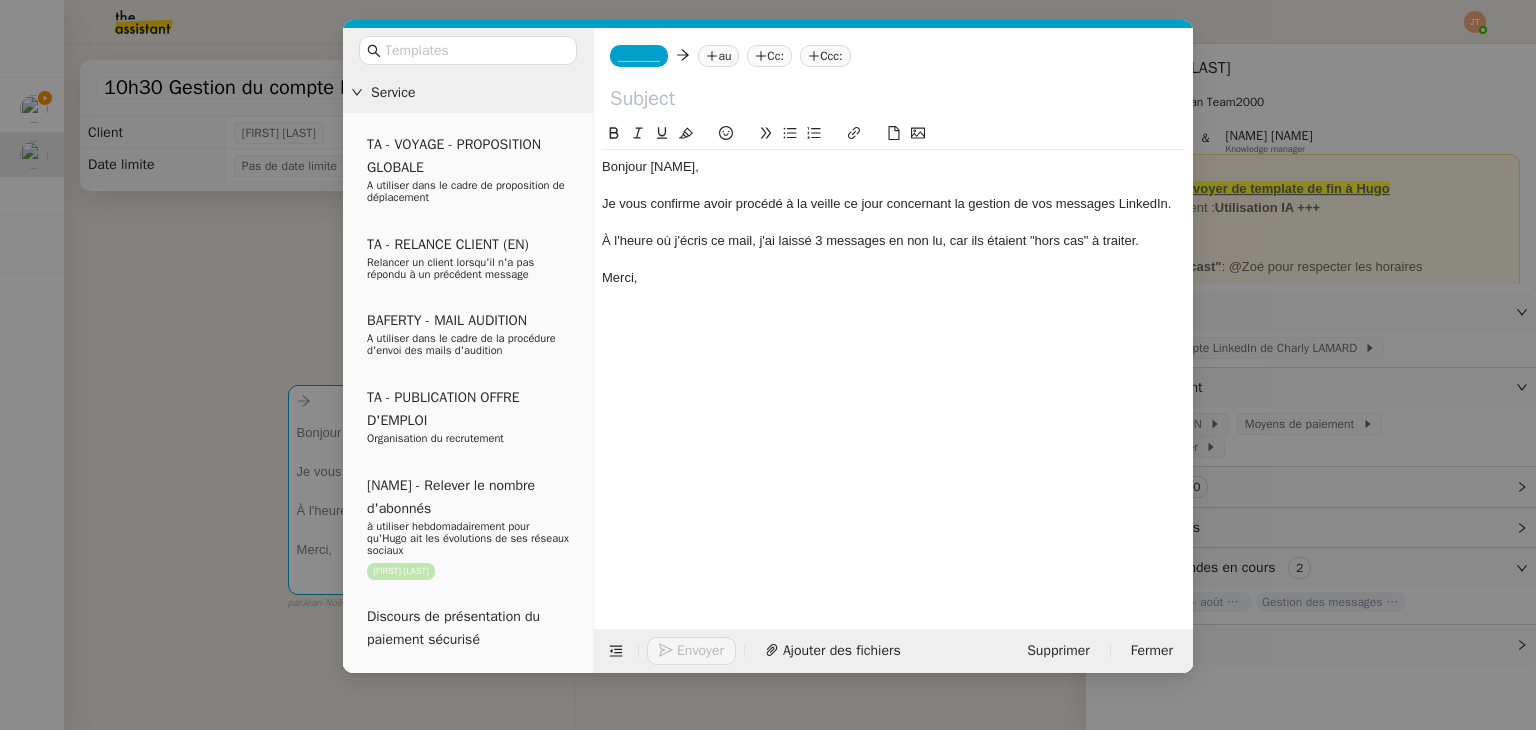 click on "Service TA - VOYAGE - PROPOSITION GLOBALE    A utiliser dans le cadre de proposition de déplacement TA - RELANCE CLIENT (EN)    Relancer un client lorsqu'il n'a pas répondu à un précédent message BAFERTY - MAIL AUDITION    A utiliser dans le cadre de la procédure d'envoi des mails d'audition TA - PUBLICATION OFFRE D'EMPLOI     Organisation du recrutement [FIRST] [LAST] - Relever le nombre d'abonnés    à utiliser hebdomadairement pour qu'Hugo ait les évolutions de ses réseaux sociaux  [FIRST] [LAST] Discours de présentation du paiement sécurisé    TA - VOYAGES - PROPOSITION ITINERAIRE    Soumettre les résultats d'une recherche TA - CONFIRMATION PAIEMENT (EN)    Confirmer avec le client de modèle de transaction - Attention Plan Pro nécessaire. TA - COURRIER EXPEDIE (recommandé)    A utiliser dans le cadre de l'envoi d'un courrier recommandé TA - PARTAGE DE CALENDRIER (EN)    A utiliser pour demander au client de partager son calendrier afin de faciliter l'accès et la gestion" at bounding box center (768, 365) 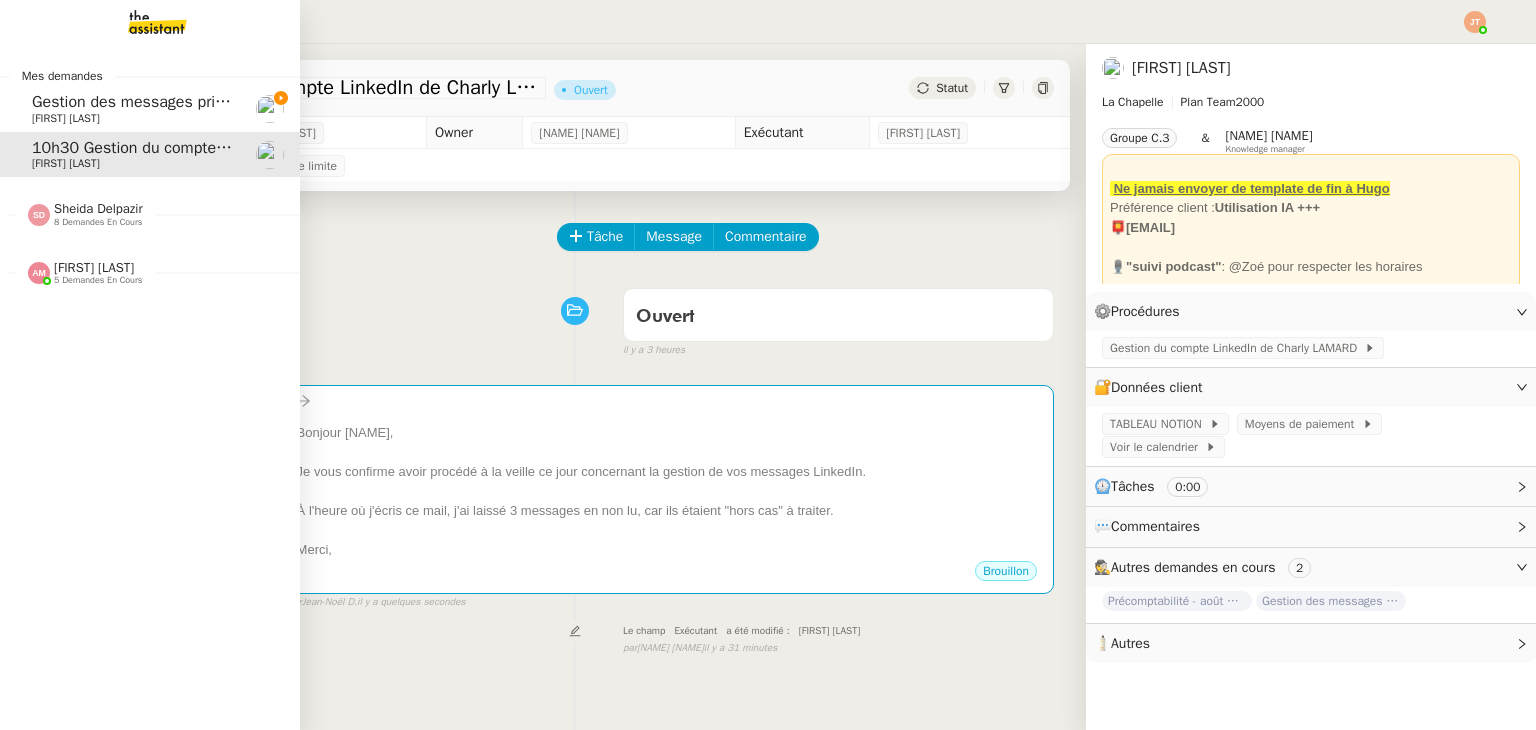 click on "Gestion des messages privés linkedIn - 6 août 2025" 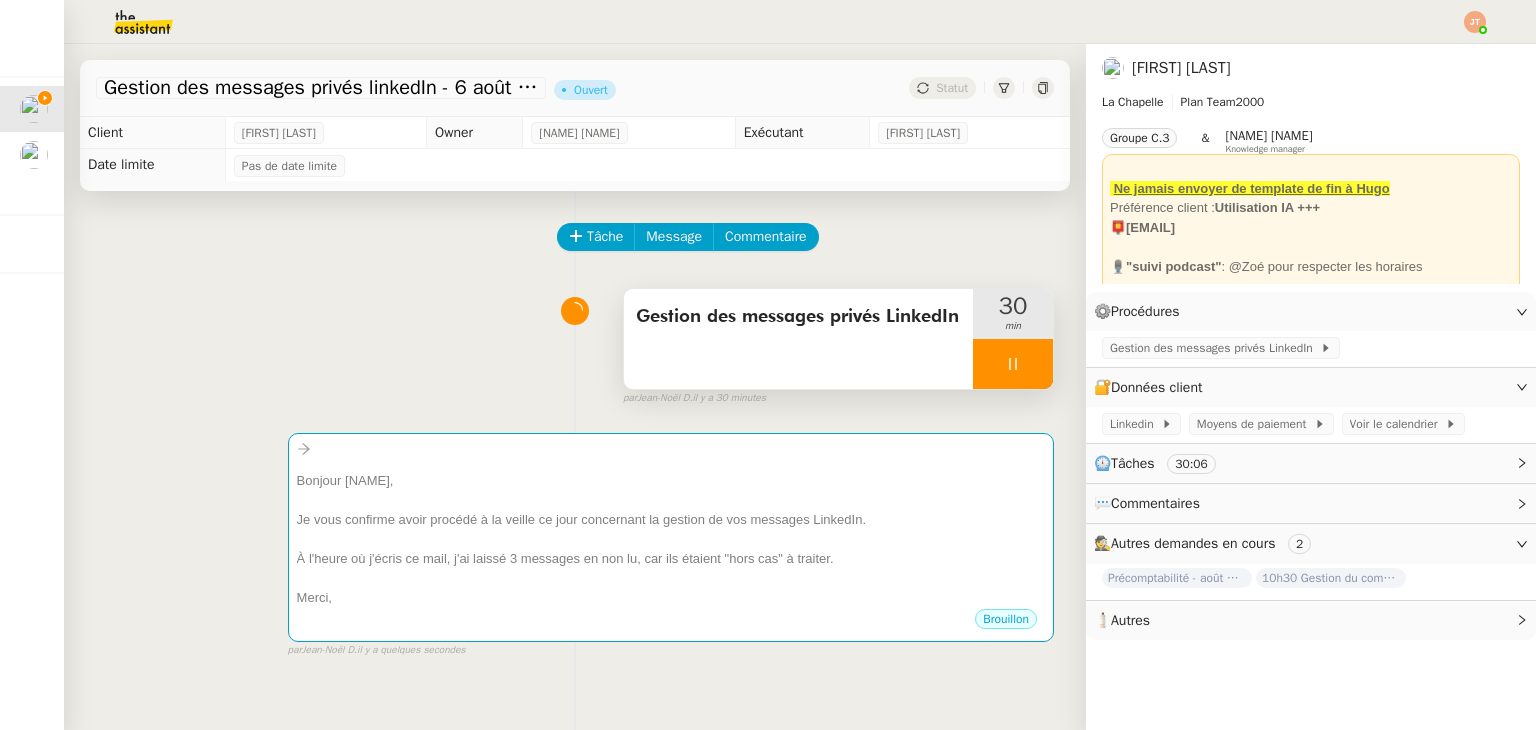 click on "Gestion des messages privés LinkedIn" at bounding box center [798, 339] 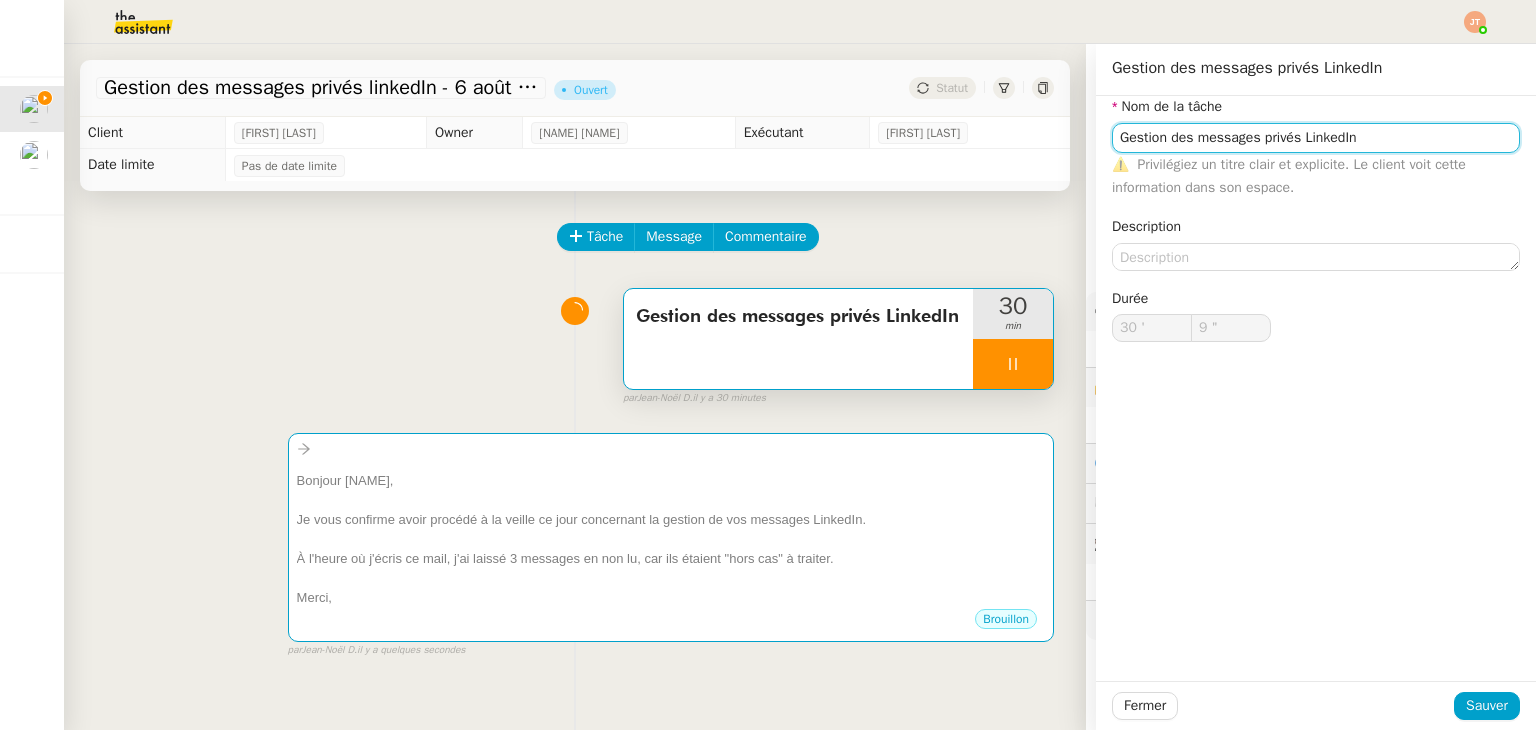 click on "Gestion des messages privés LinkedIn" 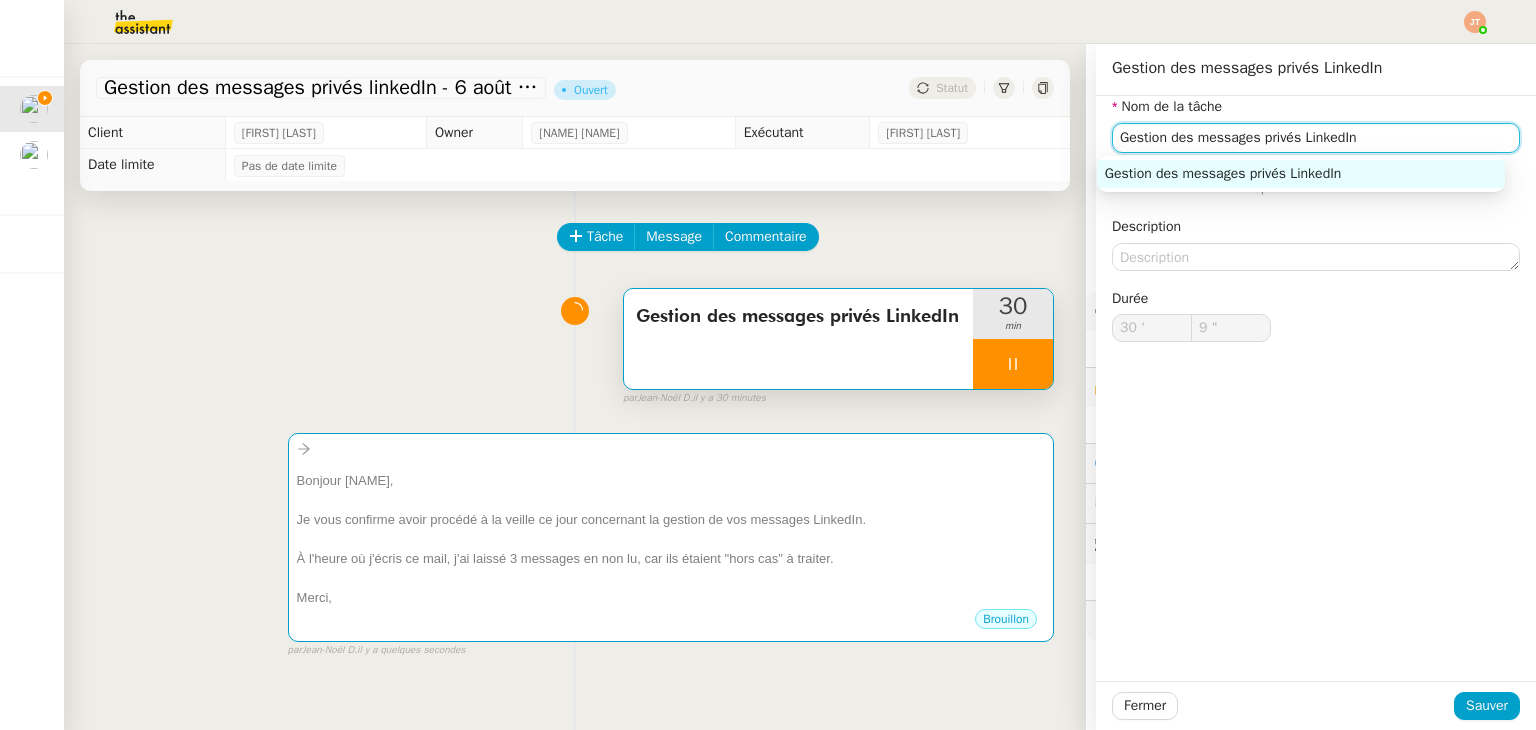 click on "Gestion des messages privés LinkedIn" 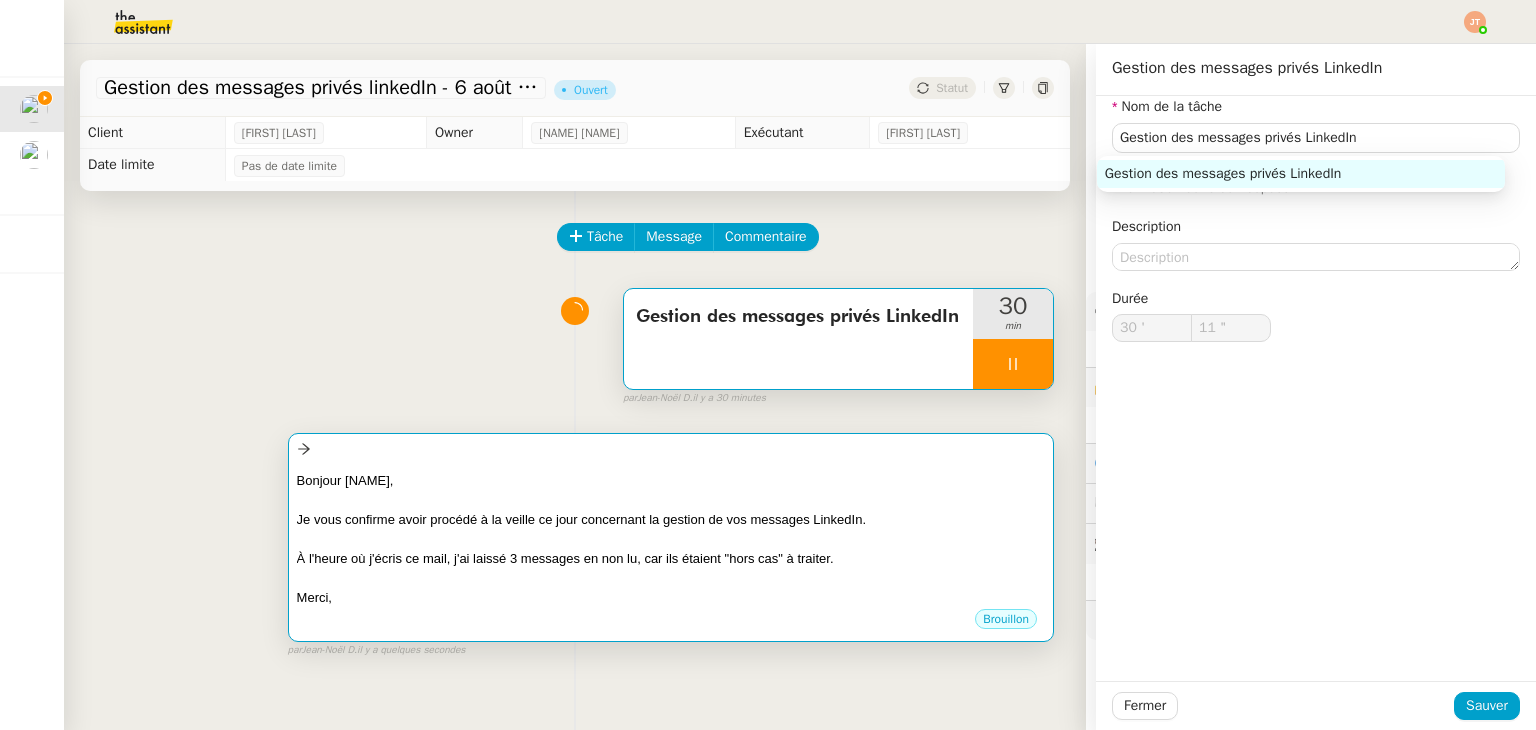 click at bounding box center (671, 500) 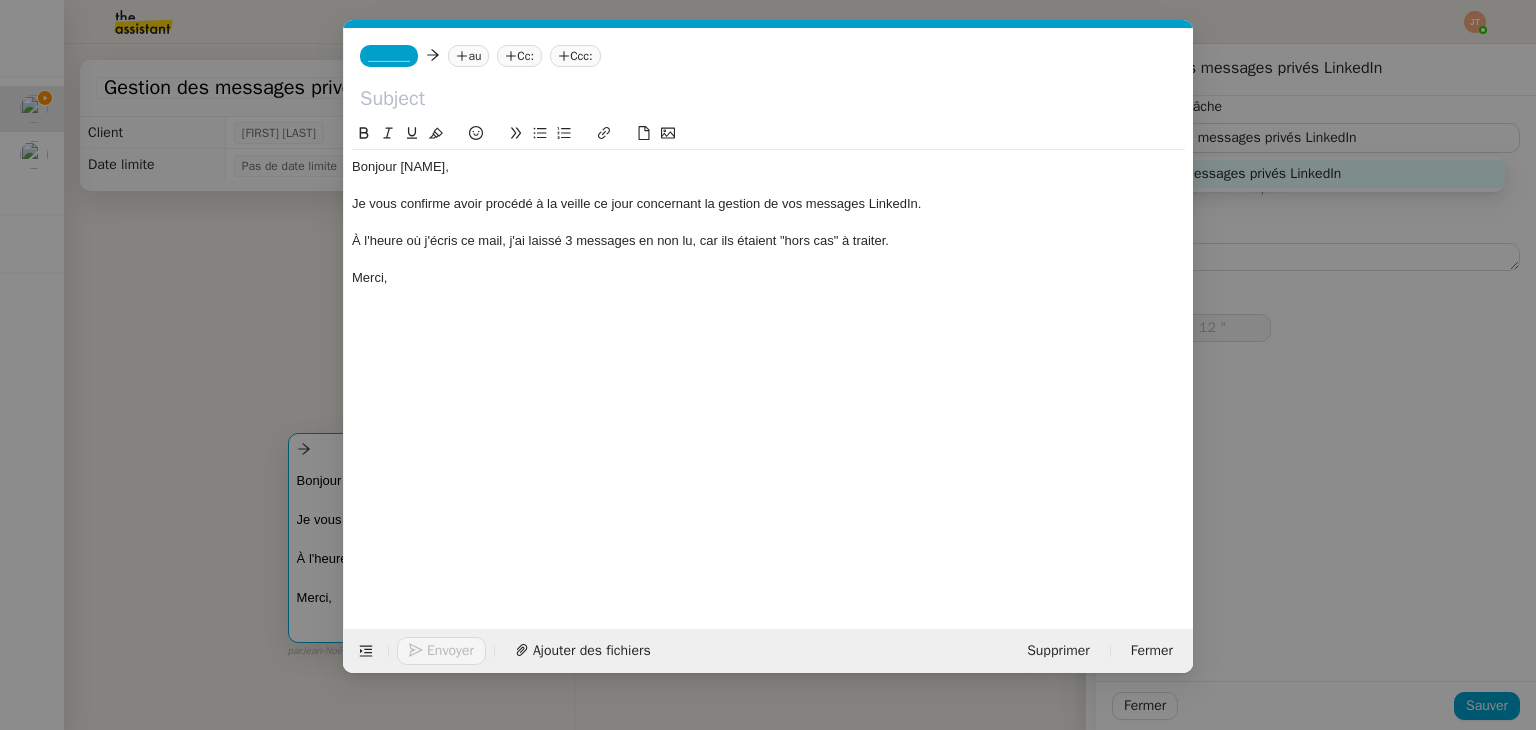 scroll, scrollTop: 0, scrollLeft: 42, axis: horizontal 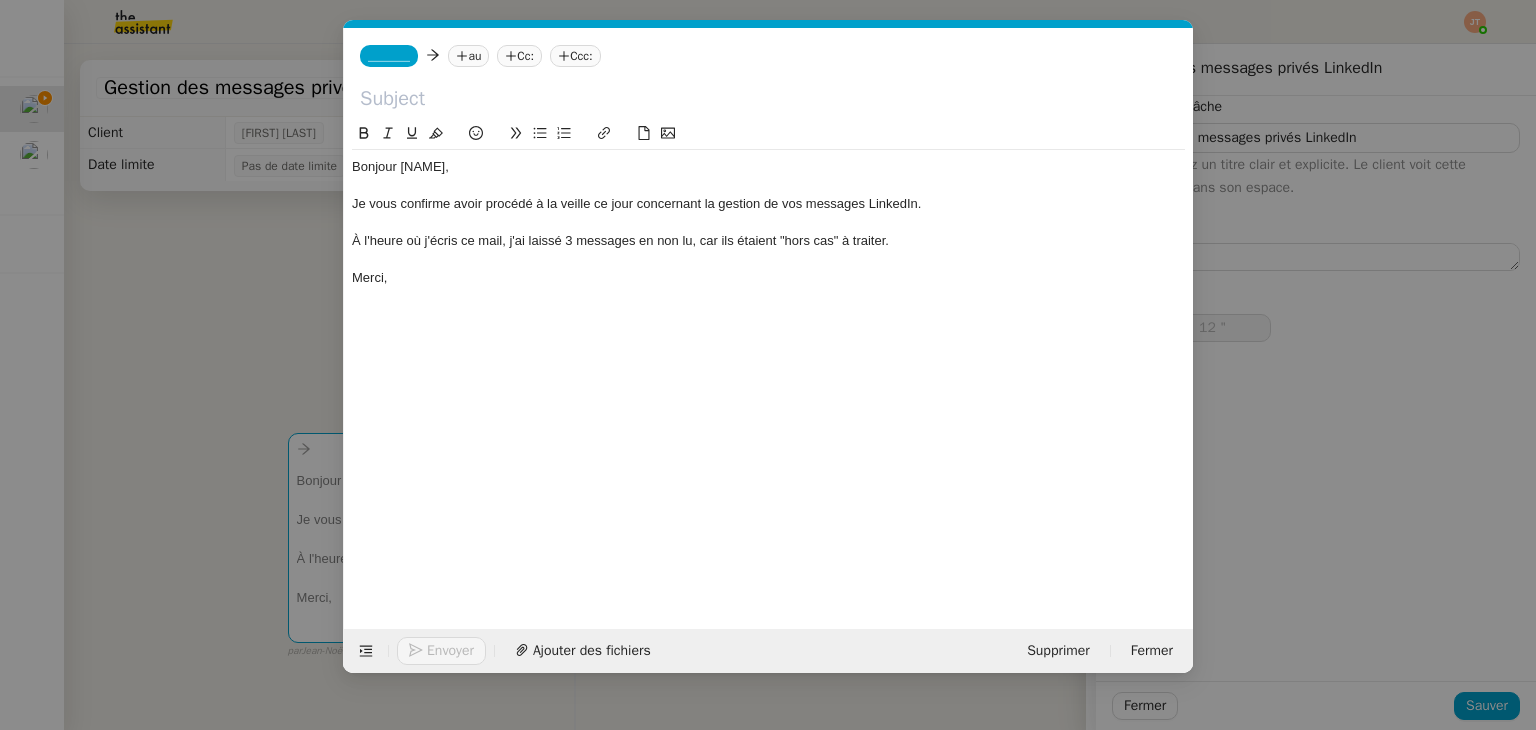 type on "13 "" 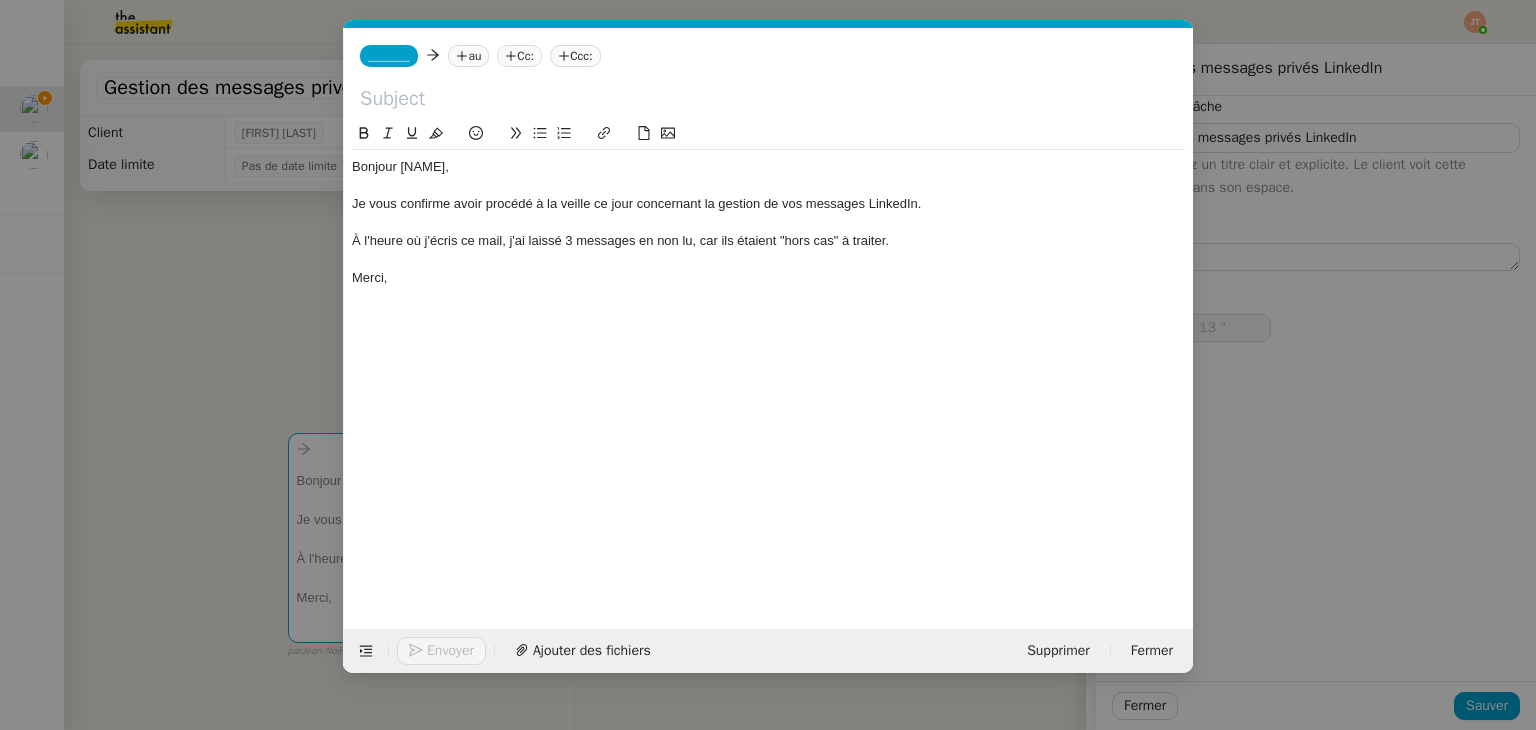 click 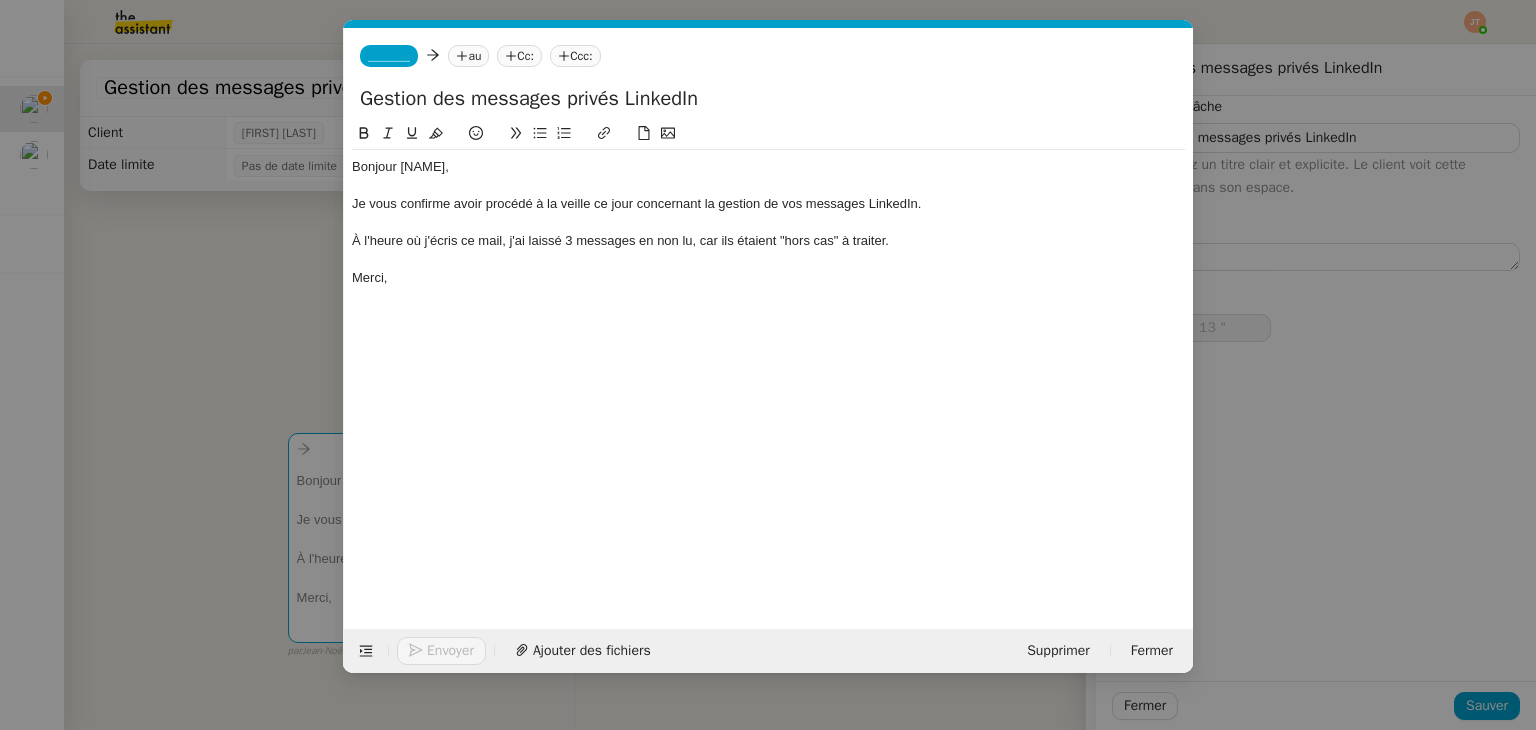 type on "14 "" 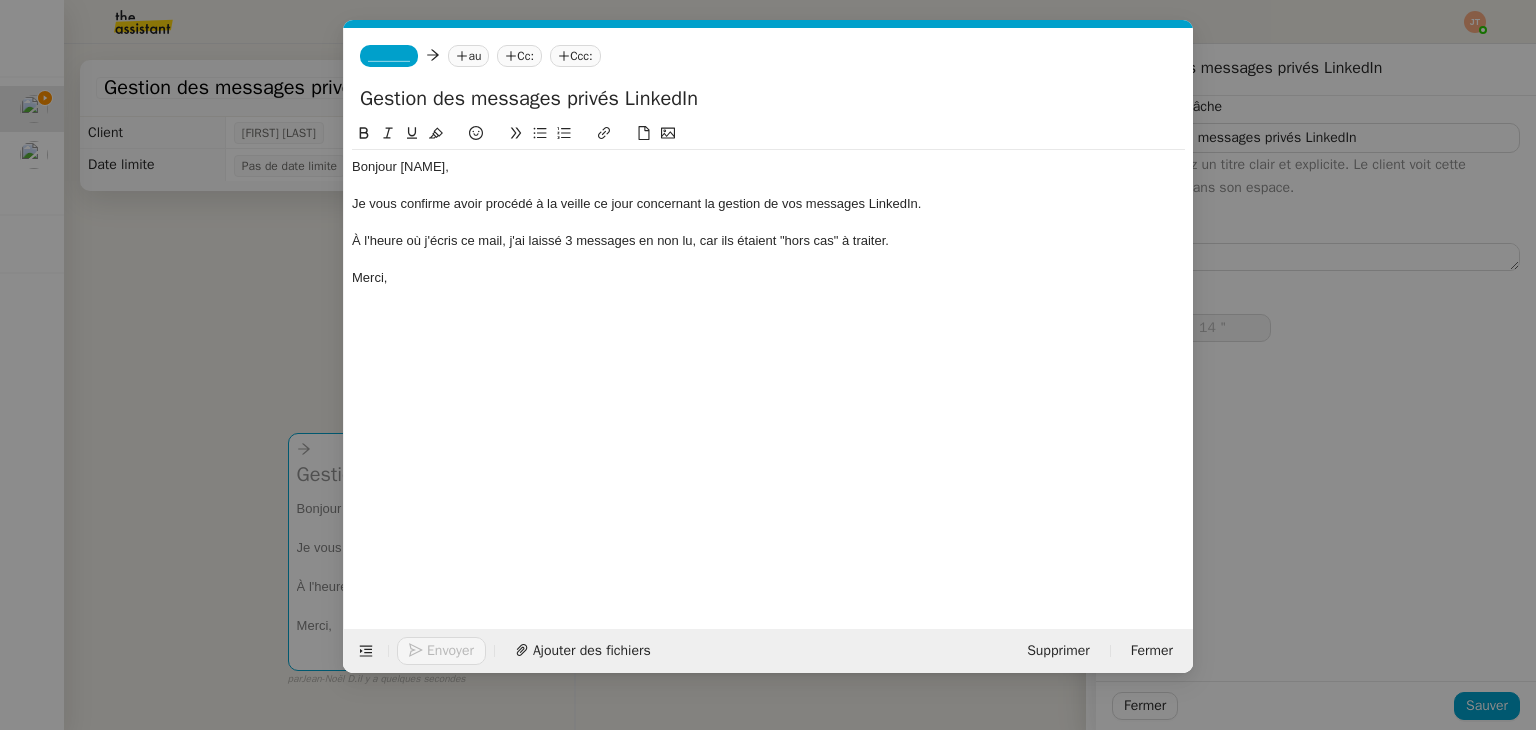 type on "Gestion des messages privés LinkedIn" 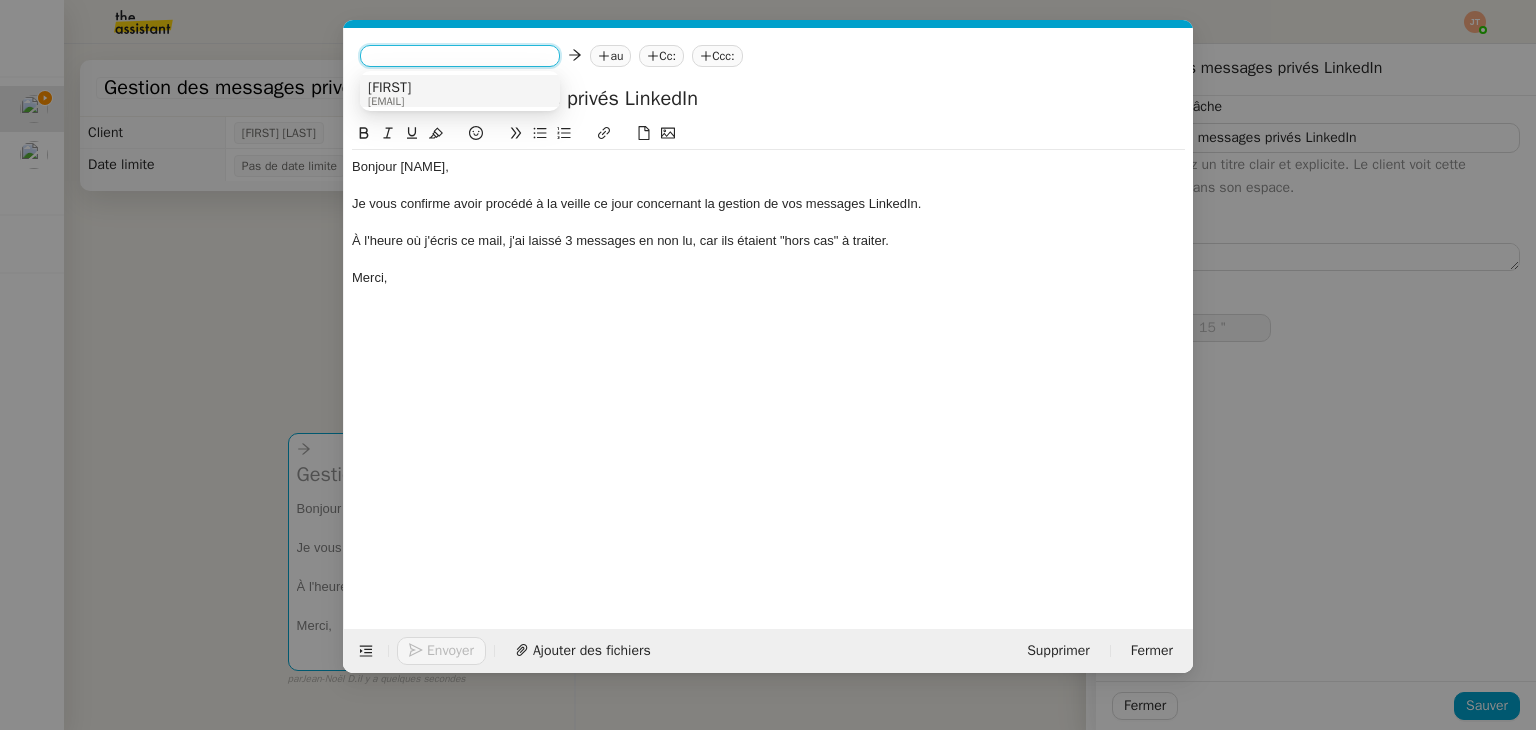 click on "[FIRST]" at bounding box center (389, 88) 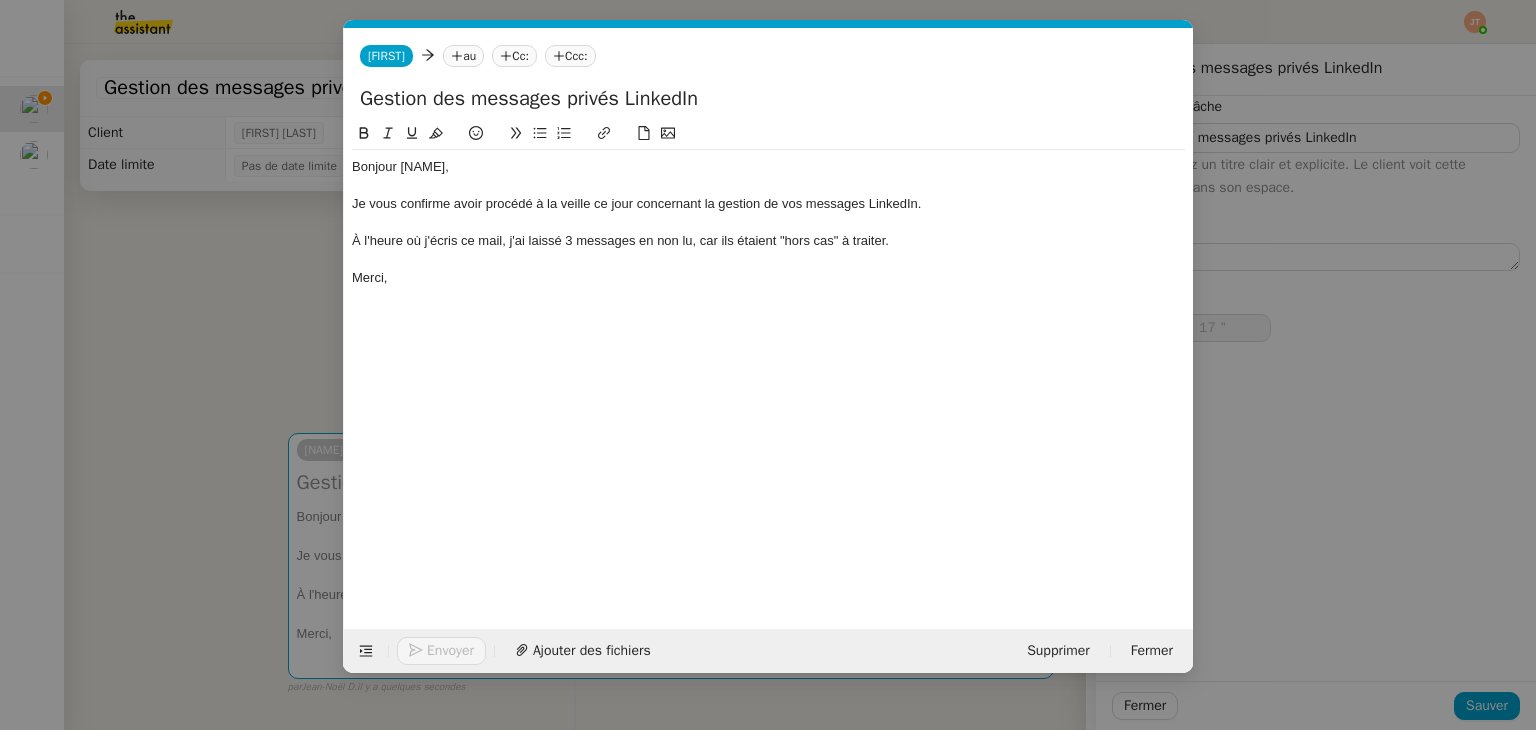 click on "au" 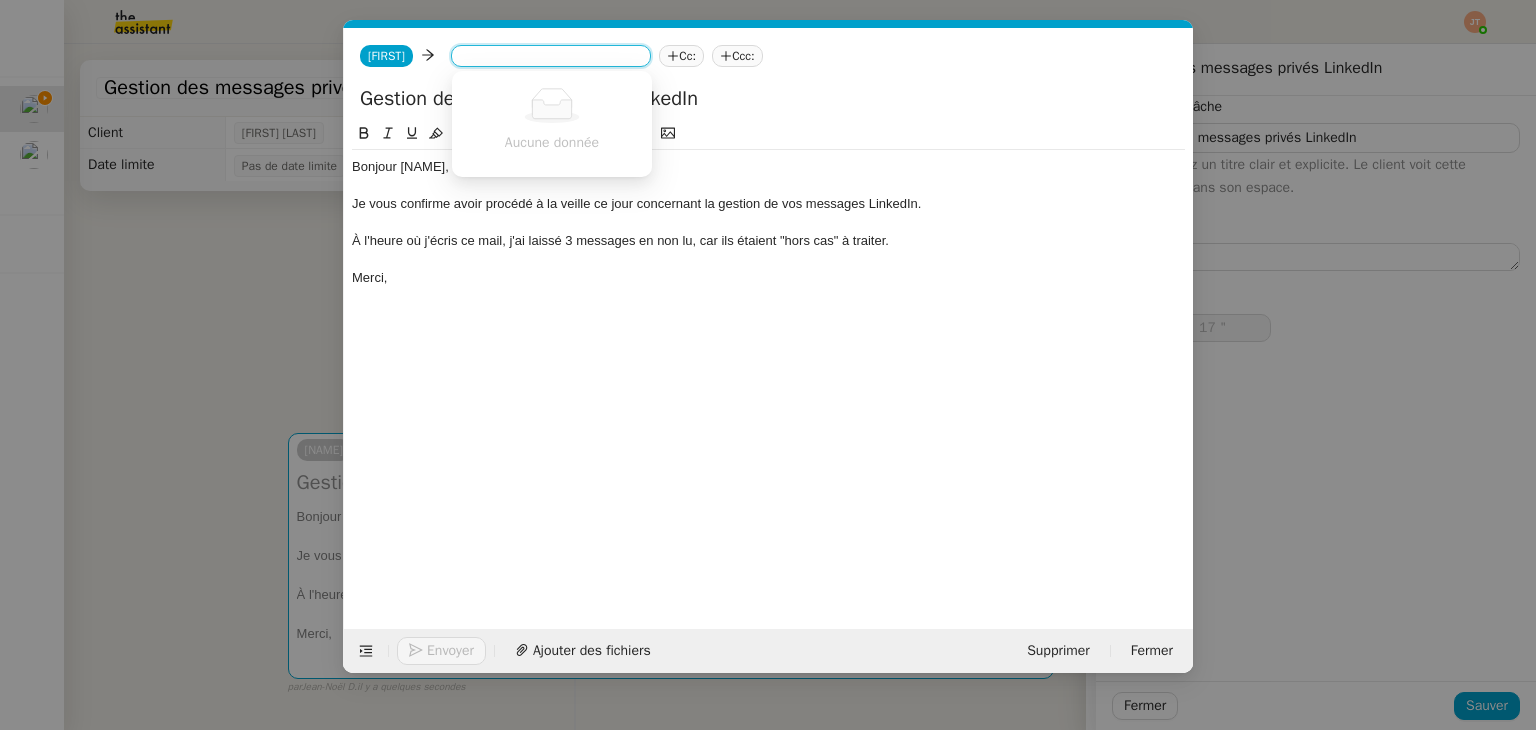 type on "18 "" 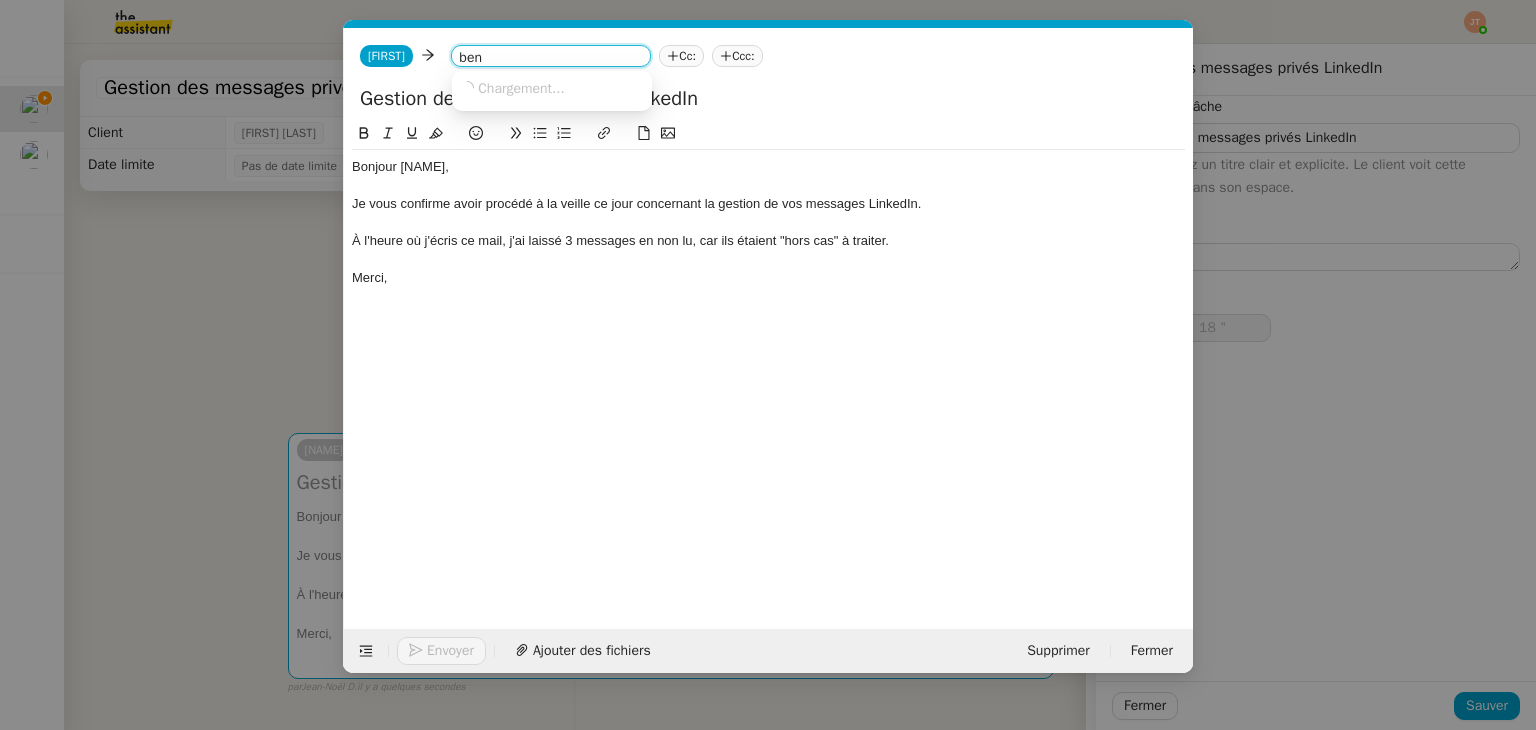 type on "bent" 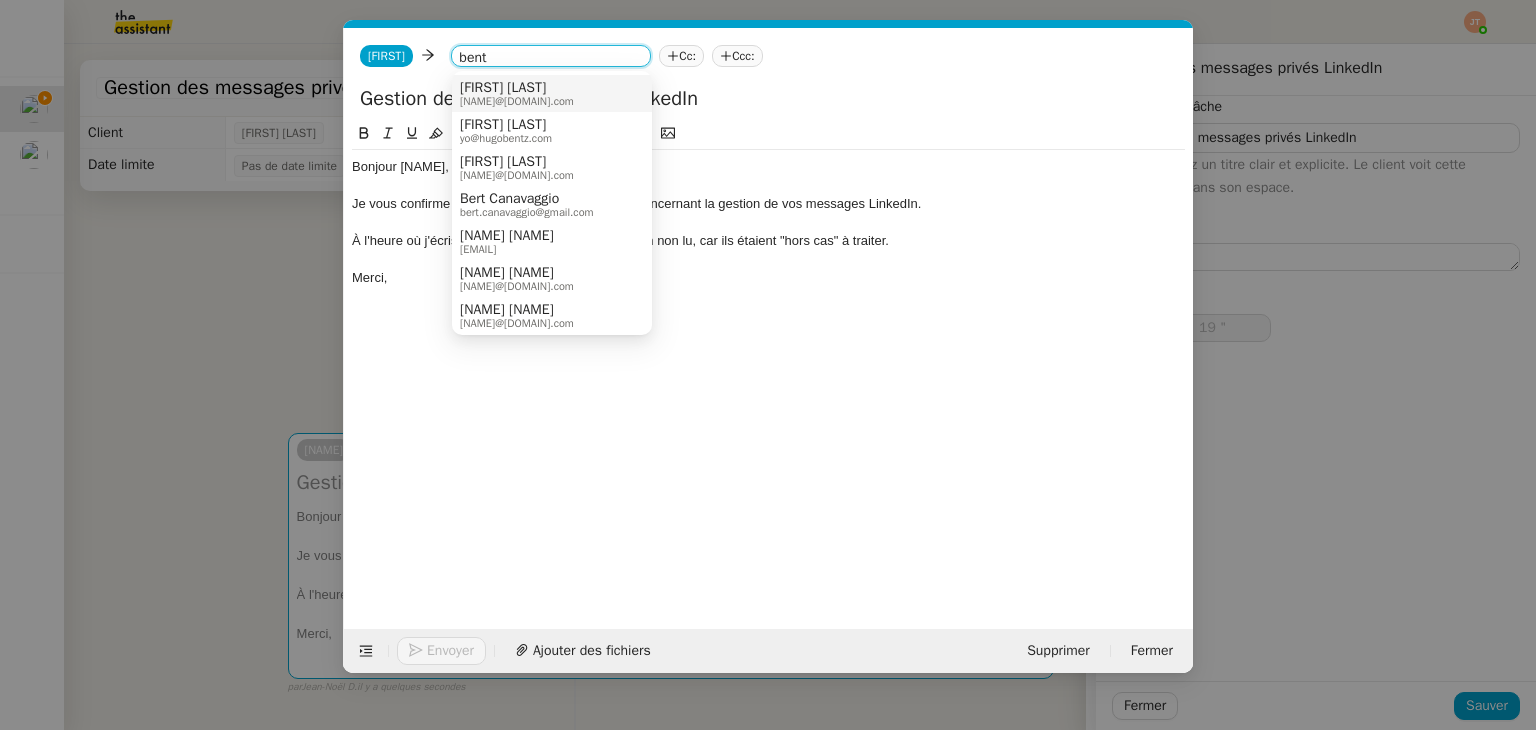 type on "20 "" 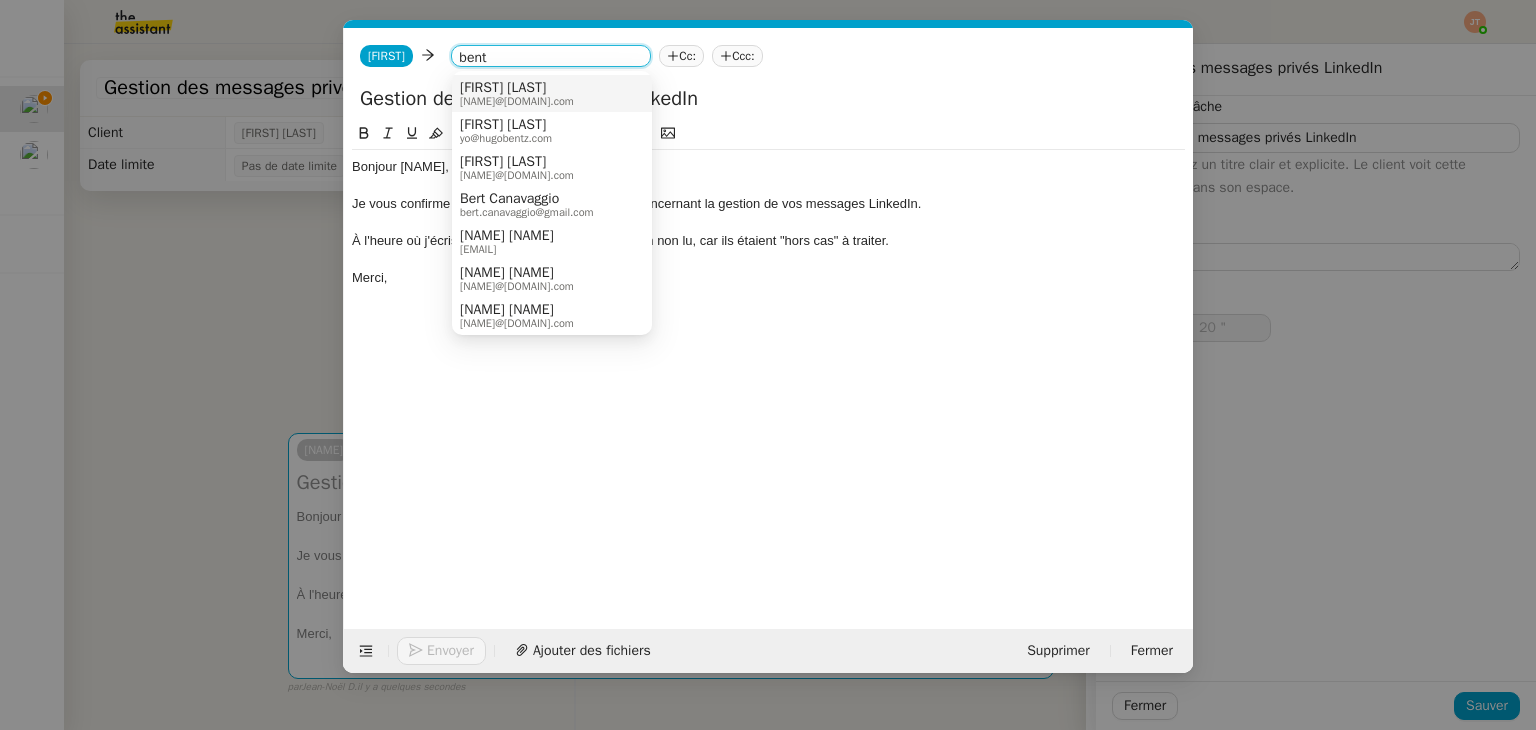 type on "bent" 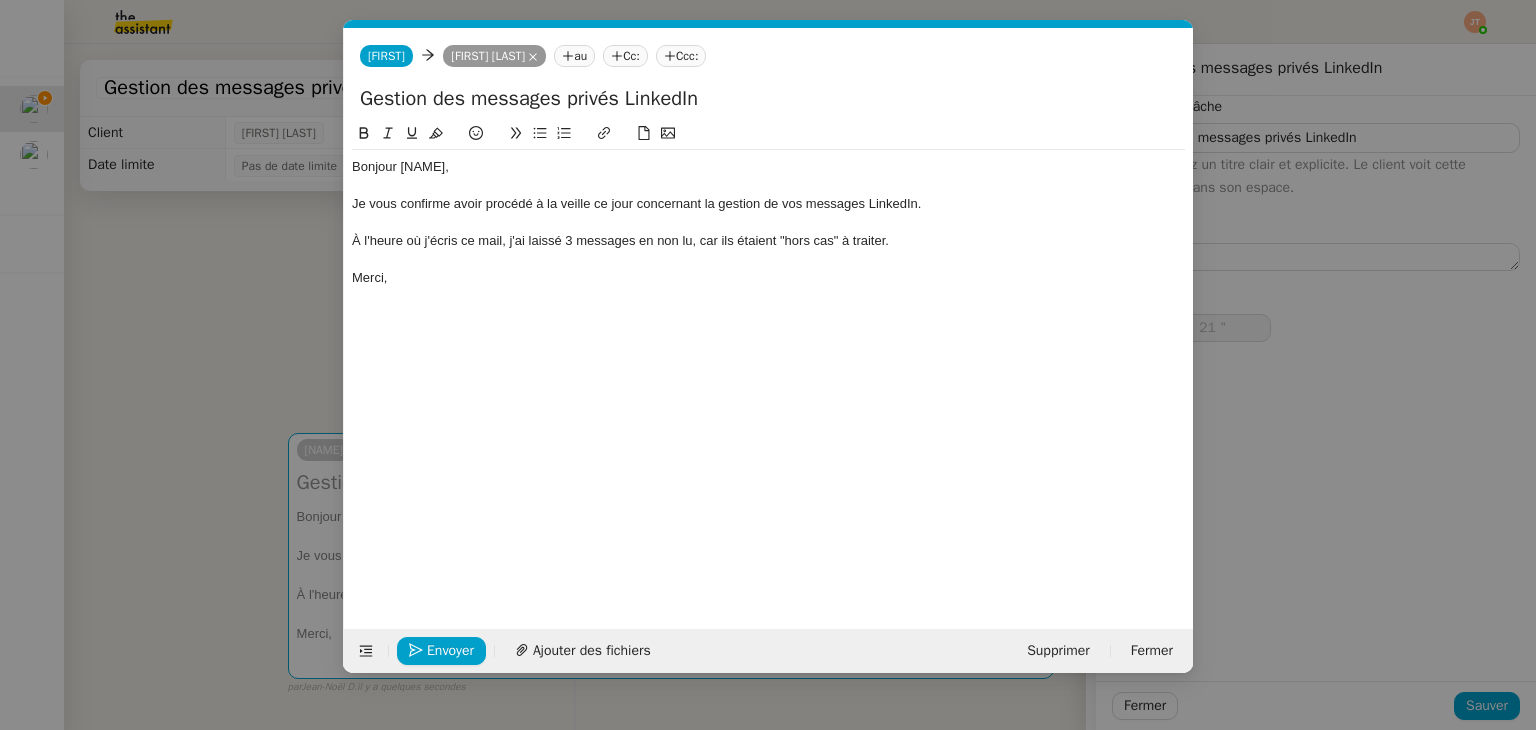 click on "Service TA - VOYAGE - PROPOSITION GLOBALE    A utiliser dans le cadre de proposition de déplacement TA - RELANCE CLIENT (EN)    Relancer un client lorsqu'il n'a pas répondu à un précédent message BAFERTY - MAIL AUDITION    A utiliser dans le cadre de la procédure d'envoi des mails d'audition TA - PUBLICATION OFFRE D'EMPLOI     Organisation du recrutement [FIRST] [LAST] - Relever le nombre d'abonnés    à utiliser hebdomadairement pour qu'Hugo ait les évolutions de ses réseaux sociaux  [FIRST] [LAST] Discours de présentation du paiement sécurisé    TA - VOYAGES - PROPOSITION ITINERAIRE    Soumettre les résultats d'une recherche TA - CONFIRMATION PAIEMENT (EN)    Confirmer avec le client de modèle de transaction - Attention Plan Pro nécessaire. TA - COURRIER EXPEDIE (recommandé)    A utiliser dans le cadre de l'envoi d'un courrier recommandé TA - PARTAGE DE CALENDRIER (EN)    A utiliser pour demander au client de partager son calendrier afin de faciliter l'accès et la gestion" at bounding box center (768, 365) 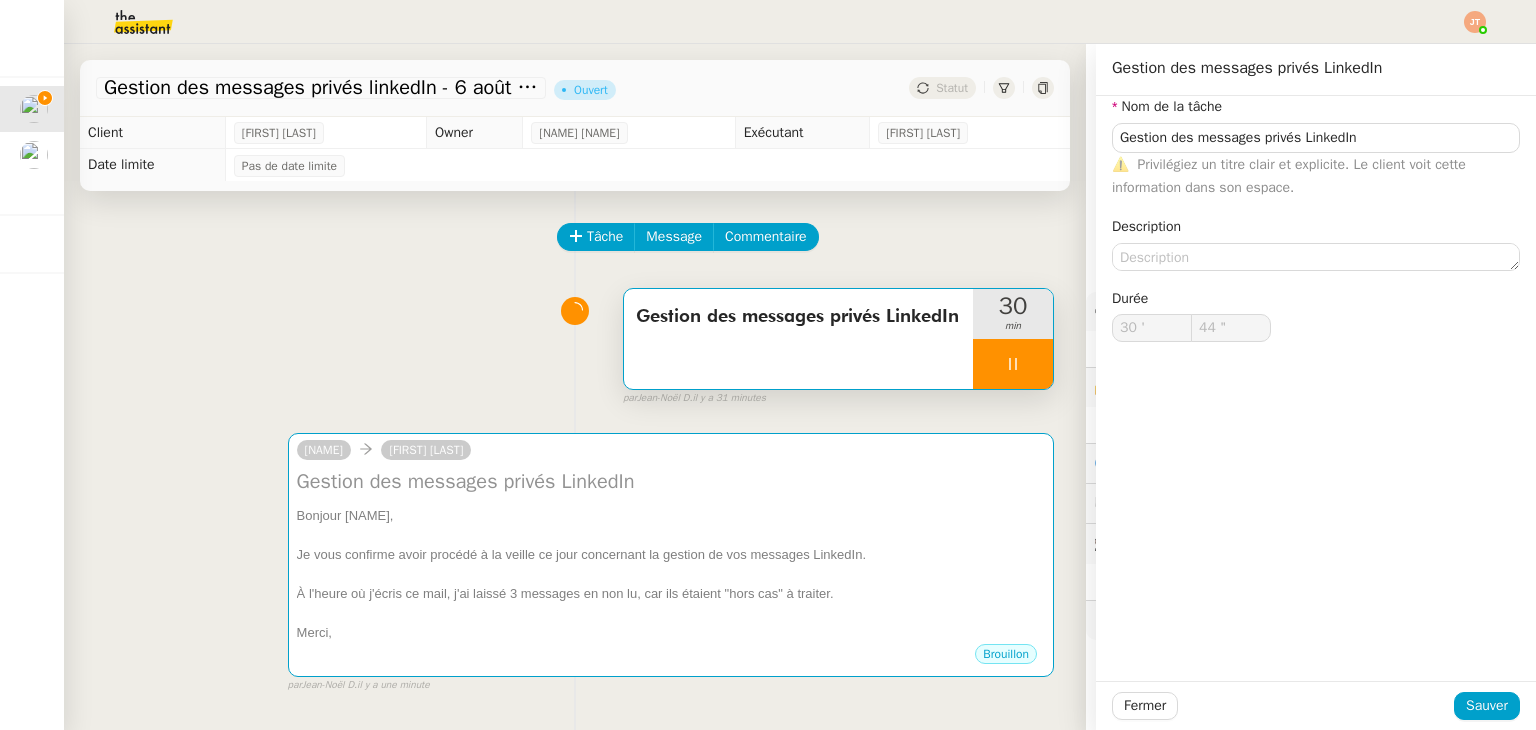 click on "Gestion des messages privés LinkedIn      30 min false par   [FIRST] [LAST]   il y a 31 minutes" at bounding box center [575, 343] 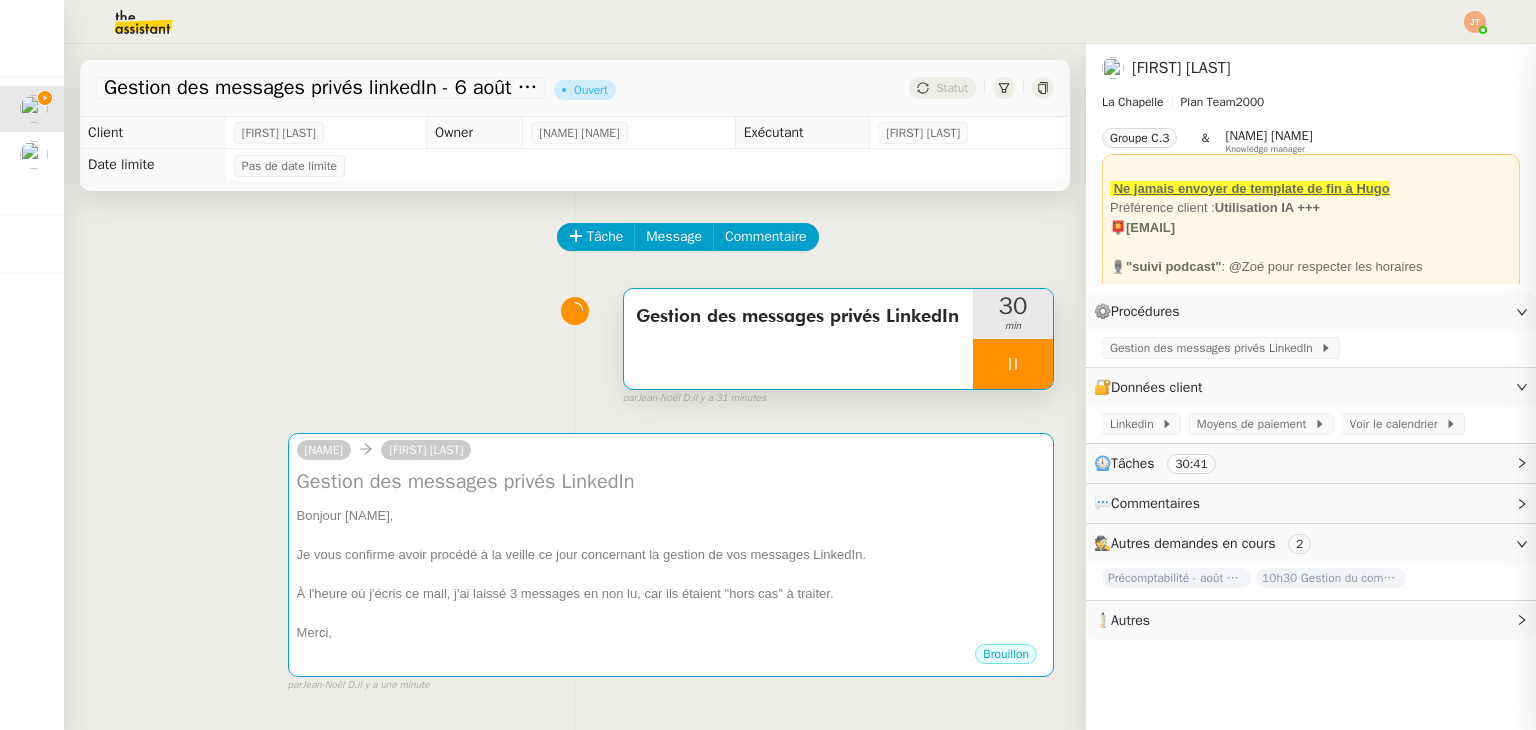 type on "45 "" 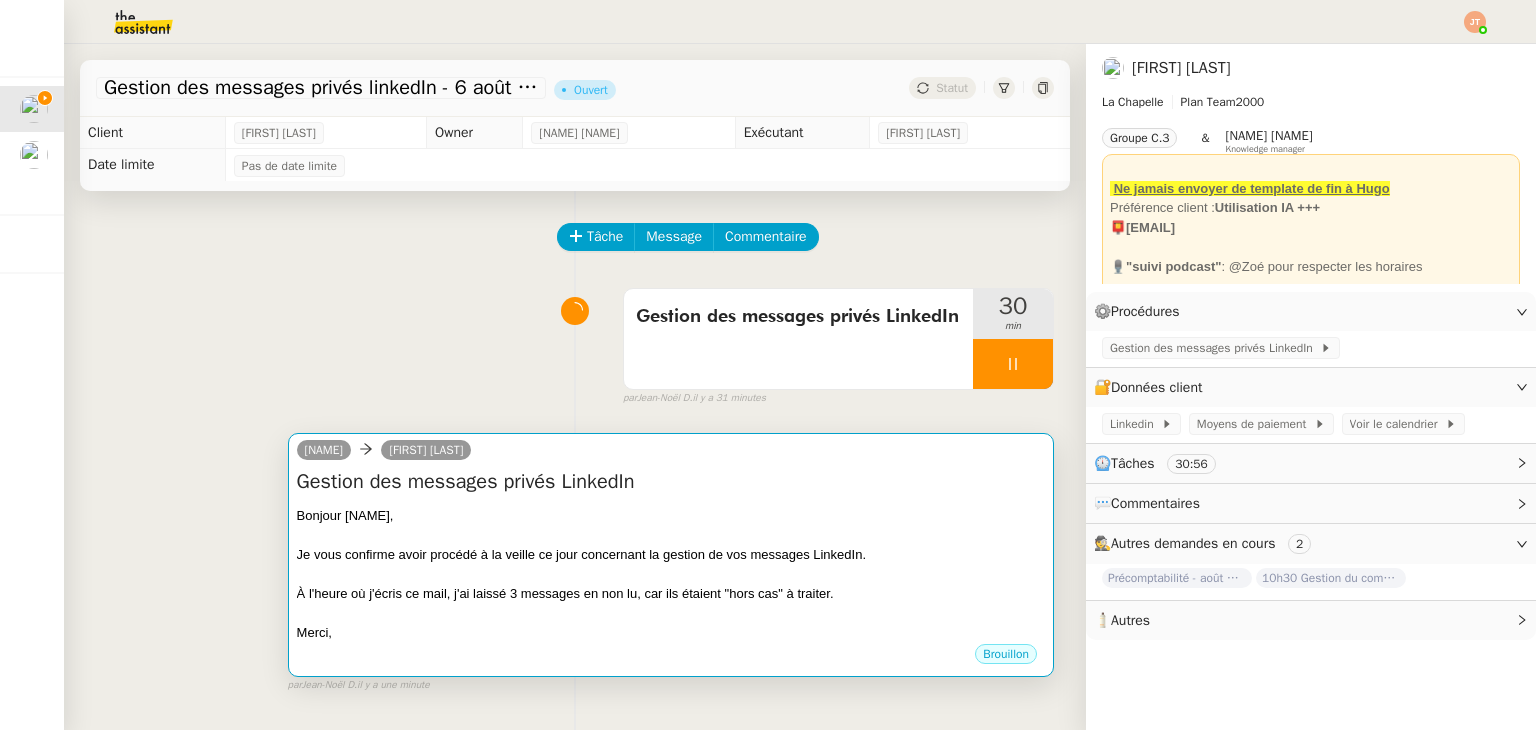 click on "À l'heure où j'écris ce mail, j'ai laissé 3 messages en non lu, car ils étaient "hors cas" à traiter." at bounding box center [671, 594] 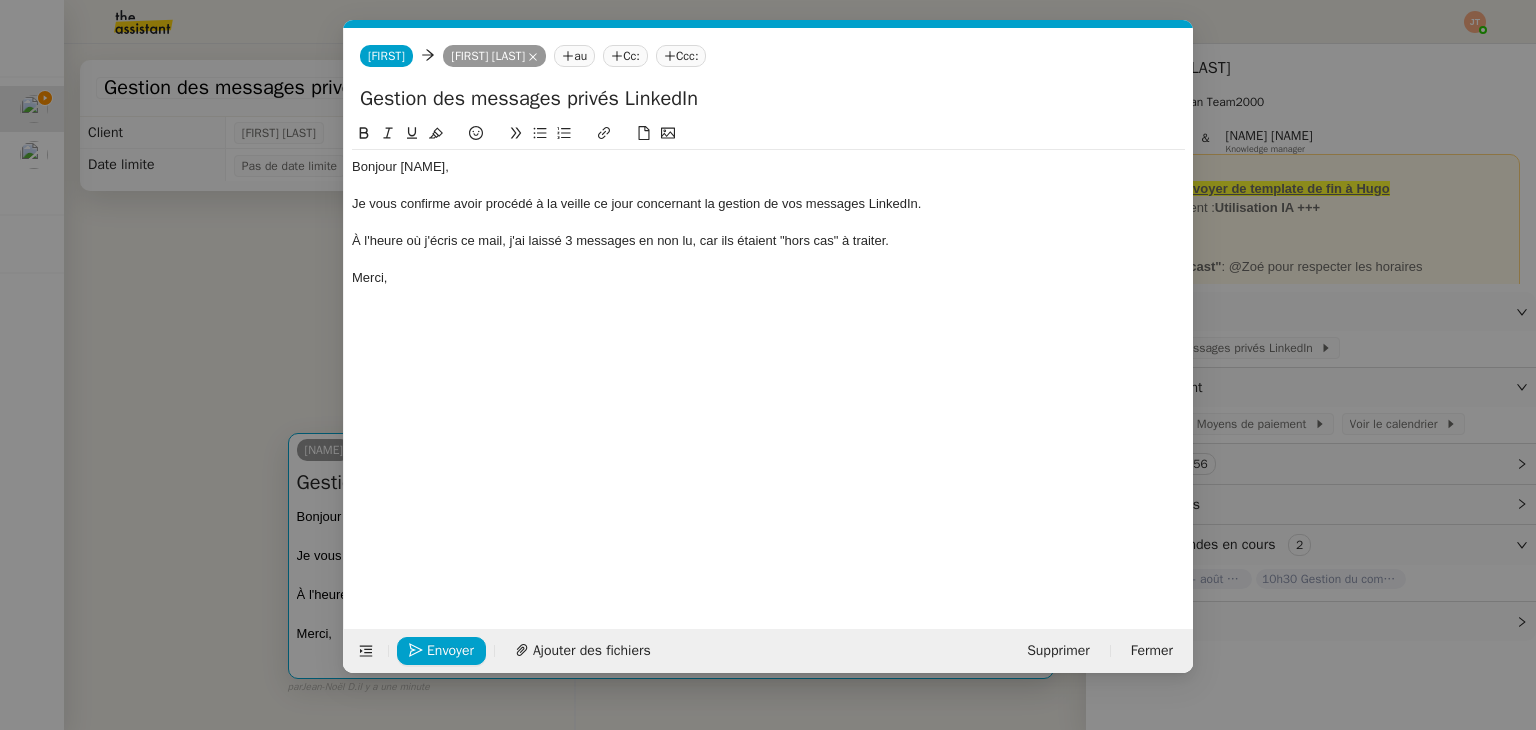 scroll, scrollTop: 0, scrollLeft: 42, axis: horizontal 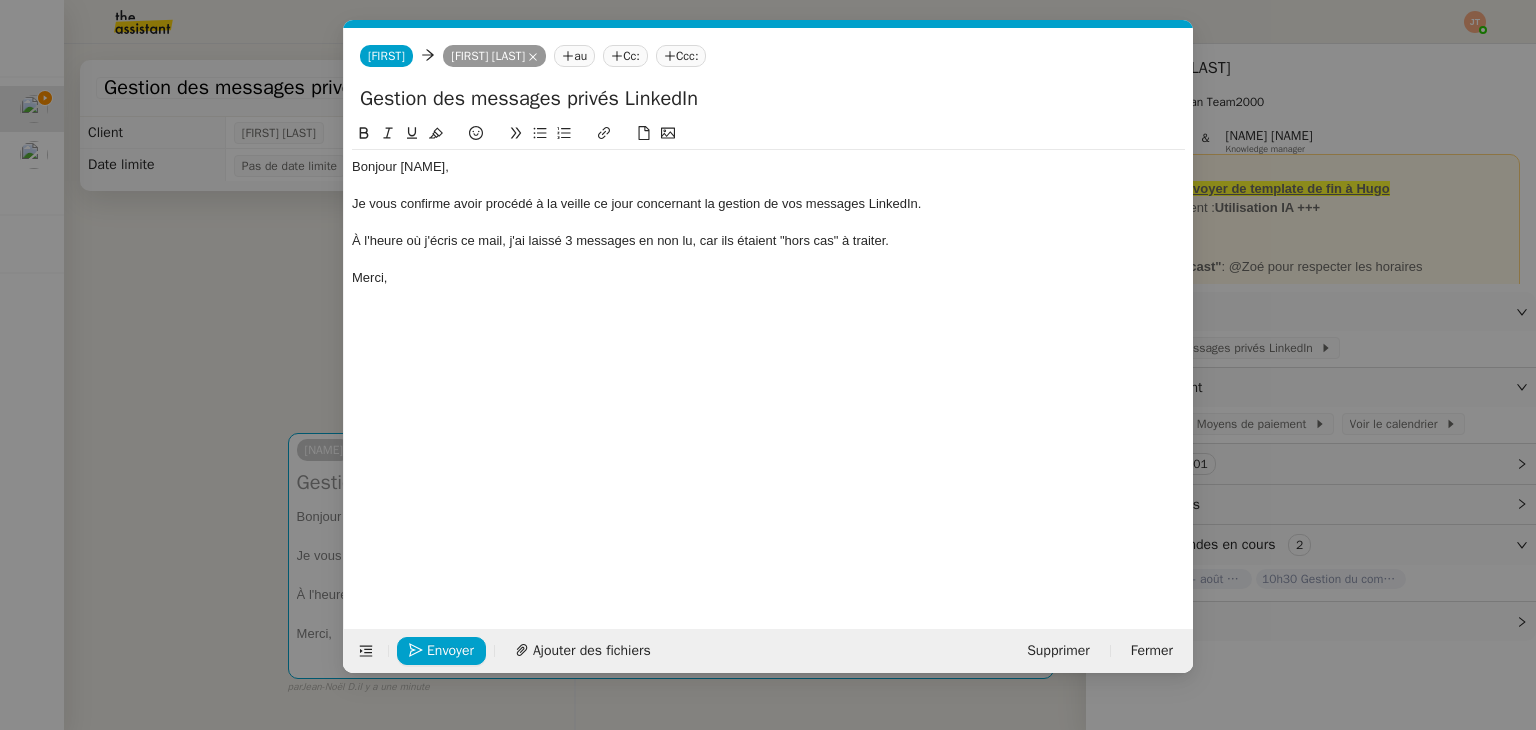 click on "À l'heure où j'écris ce mail, j'ai laissé 3 messages en non lu, car ils étaient "hors cas" à traiter." 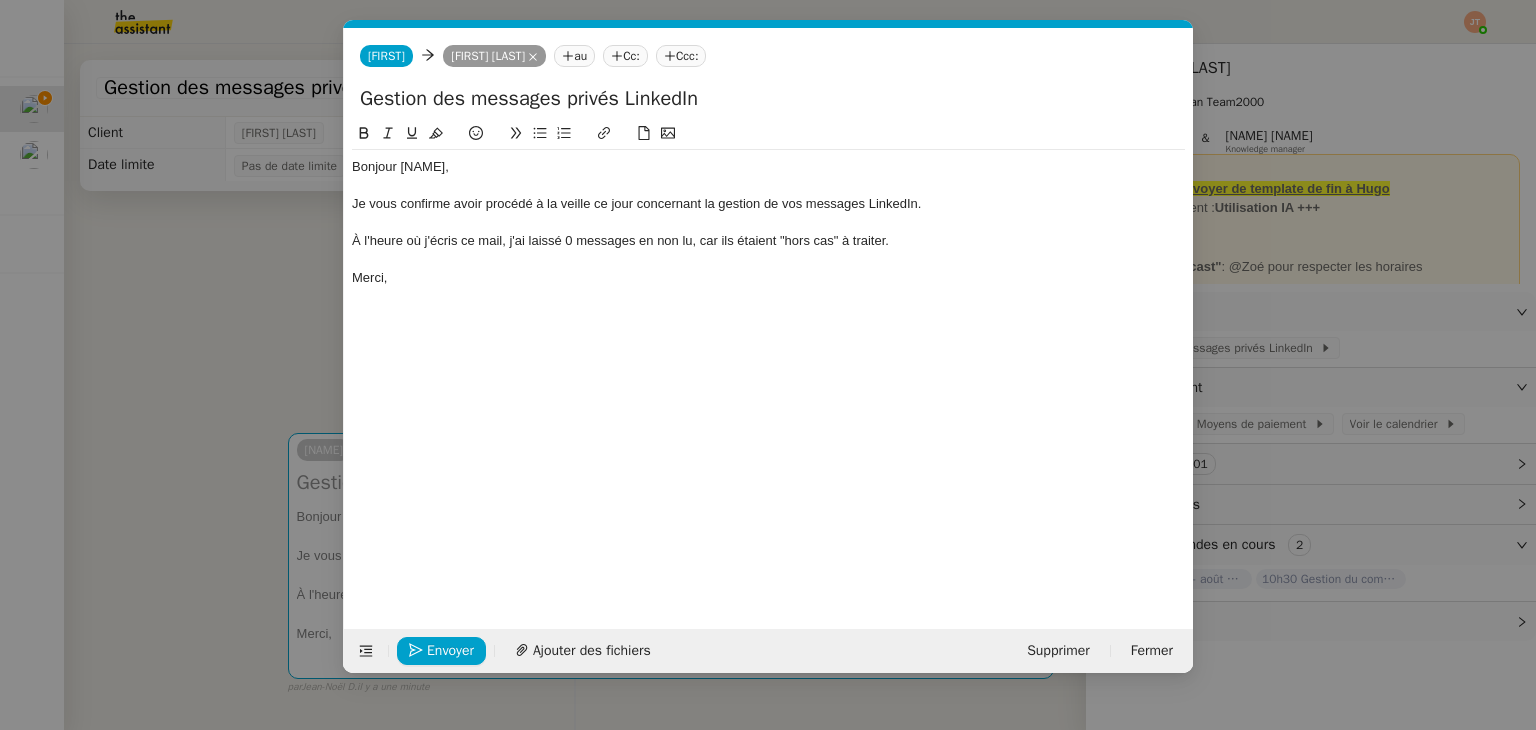 click on "À l'heure où j'écris ce mail, j'ai laissé 0 messages en non lu, car ils étaient "hors cas" à traiter." 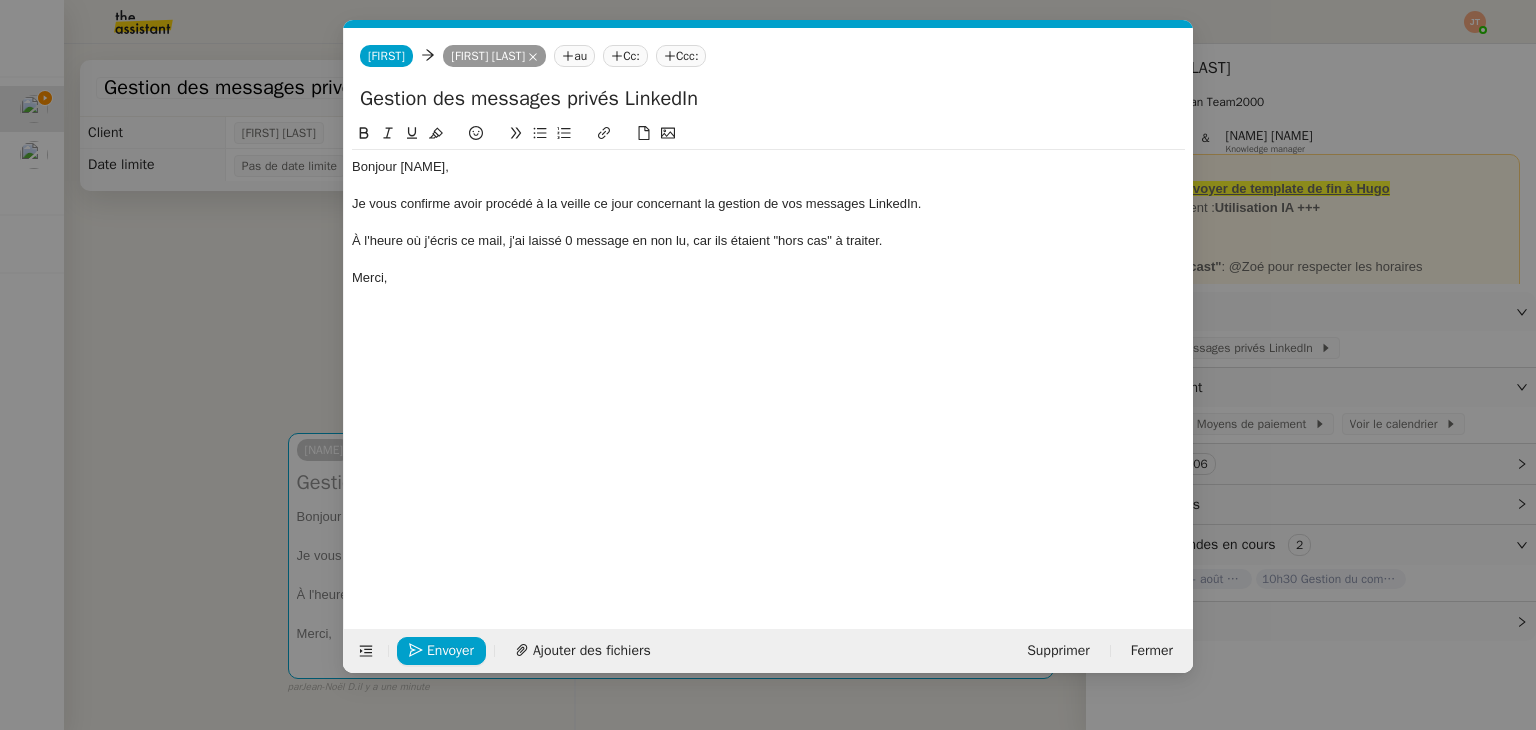 click on "À l'heure où j'écris ce mail, j'ai laissé 0 message en non lu, car ils étaient "hors cas" à traiter." 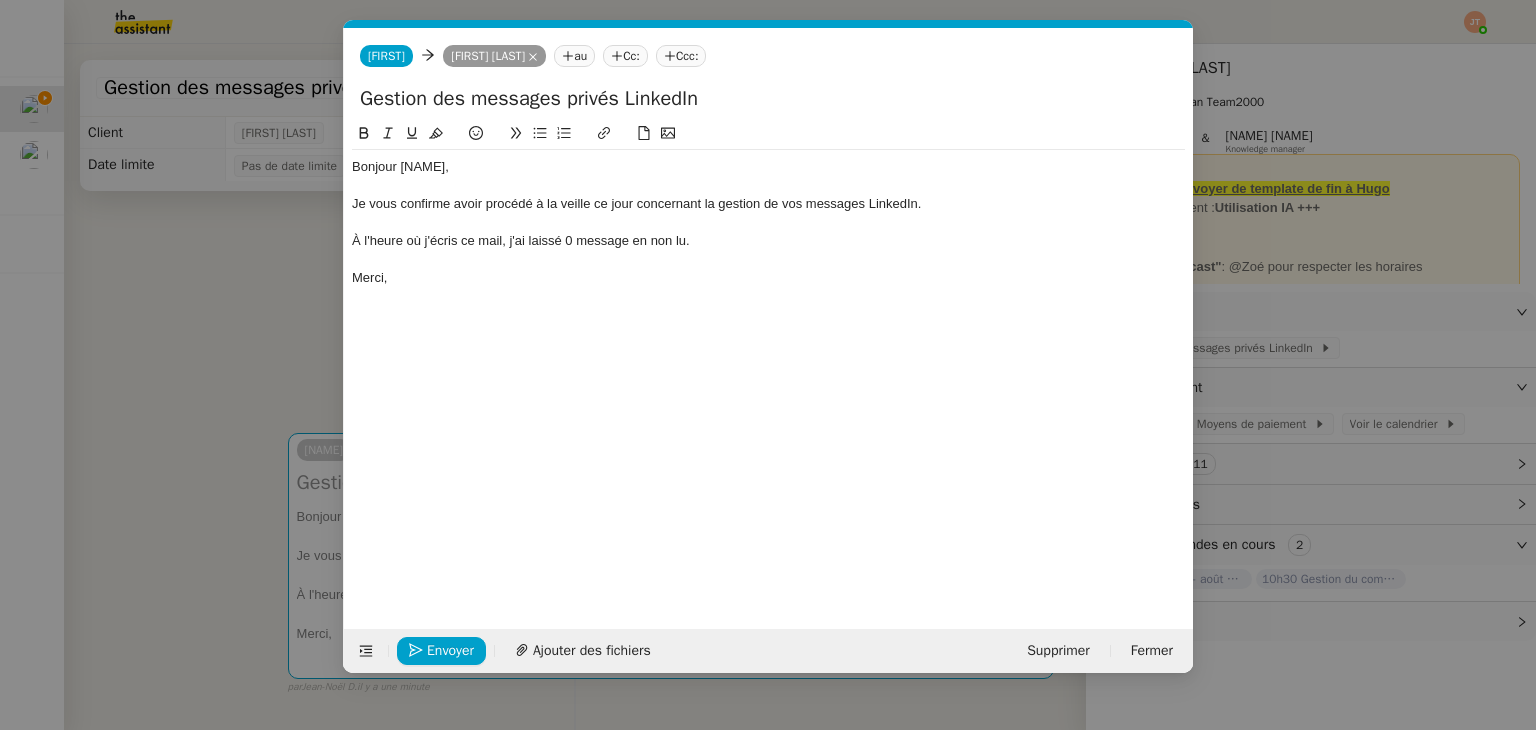 click on "Service TA - VOYAGE - PROPOSITION GLOBALE    A utiliser dans le cadre de proposition de déplacement TA - RELANCE CLIENT (EN)    Relancer un client lorsqu'il n'a pas répondu à un précédent message BAFERTY - MAIL AUDITION    A utiliser dans le cadre de la procédure d'envoi des mails d'audition TA - PUBLICATION OFFRE D'EMPLOI     Organisation du recrutement [FIRST] [LAST] - Relever le nombre d'abonnés    à utiliser hebdomadairement pour qu'Hugo ait les évolutions de ses réseaux sociaux  [FIRST] [LAST] Discours de présentation du paiement sécurisé    TA - VOYAGES - PROPOSITION ITINERAIRE    Soumettre les résultats d'une recherche TA - CONFIRMATION PAIEMENT (EN)    Confirmer avec le client de modèle de transaction - Attention Plan Pro nécessaire. TA - COURRIER EXPEDIE (recommandé)    A utiliser dans le cadre de l'envoi d'un courrier recommandé TA - PARTAGE DE CALENDRIER (EN)    A utiliser pour demander au client de partager son calendrier afin de faciliter l'accès et la gestion" at bounding box center [768, 365] 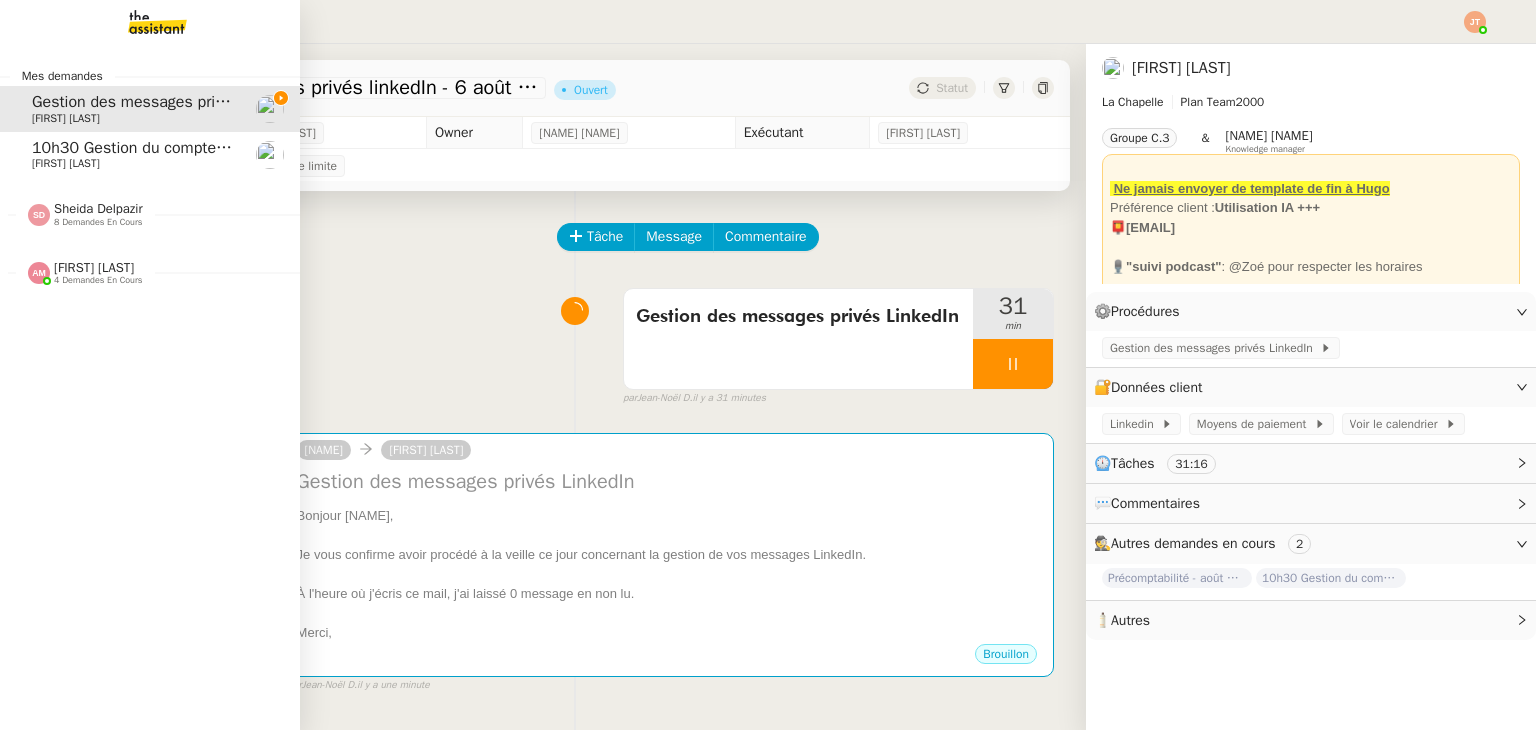 click on "10h30 Gestion du compte LinkedIn de Charly LAMARD (post + gestion messages) - 6 août 2025" 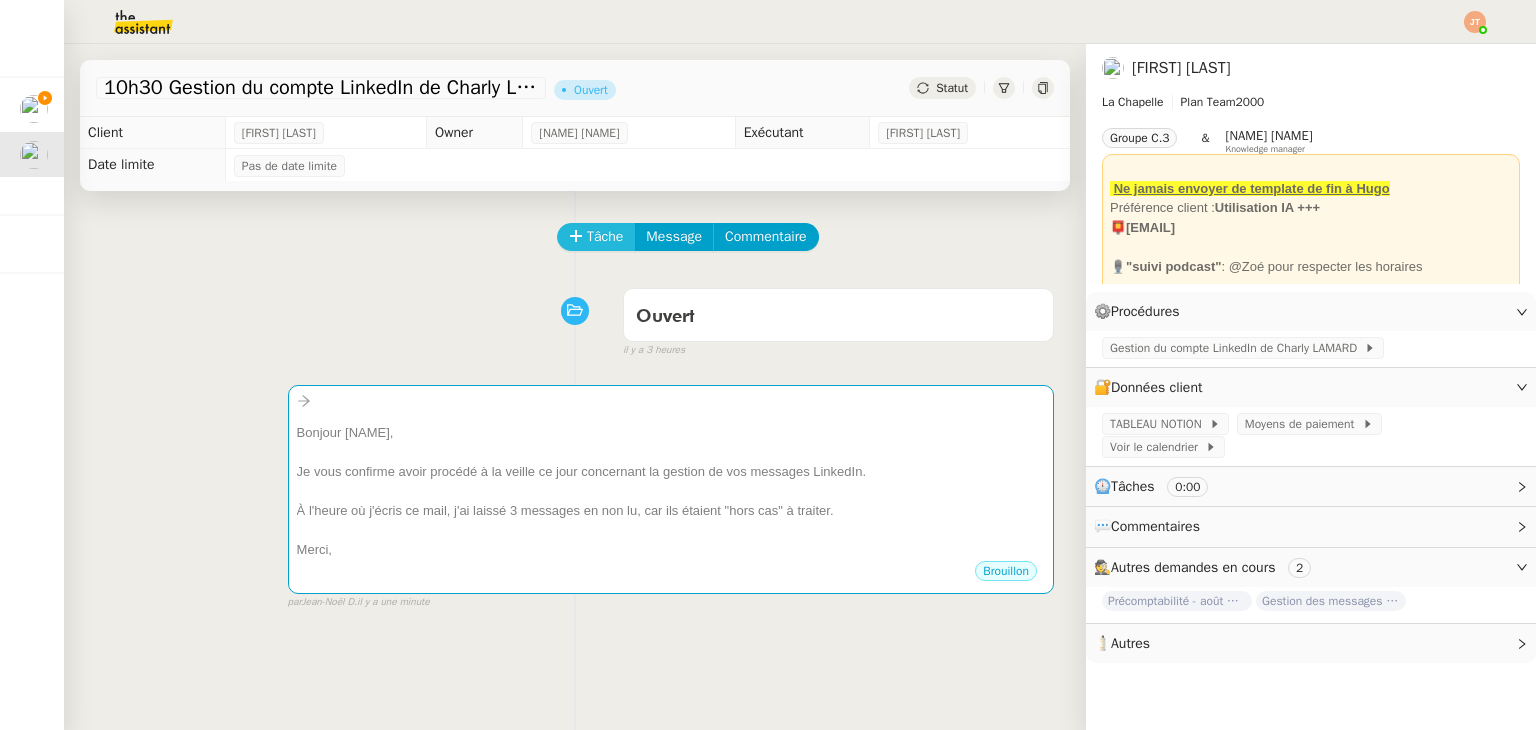 click on "Tâche" 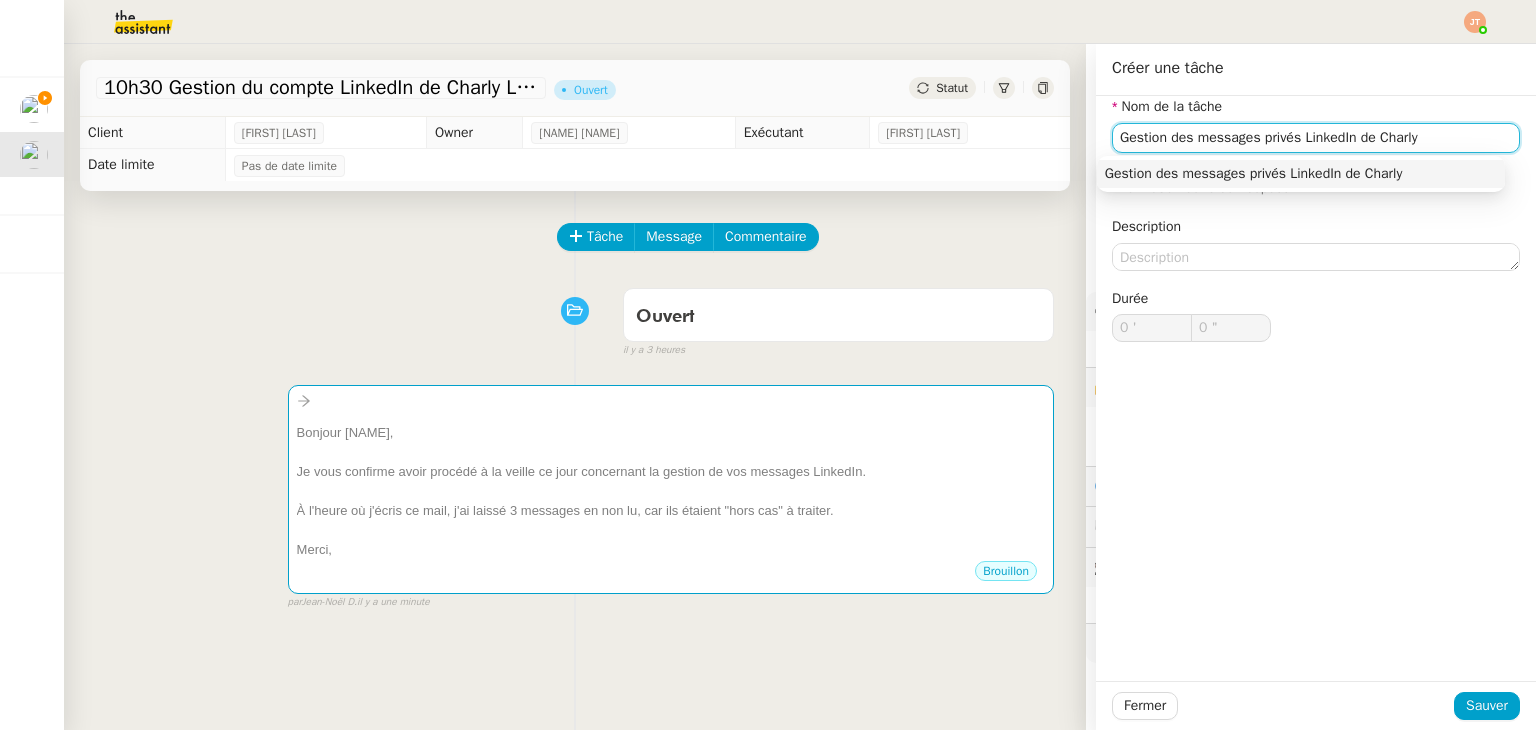 drag, startPoint x: 1413, startPoint y: 141, endPoint x: 1080, endPoint y: 125, distance: 333.38416 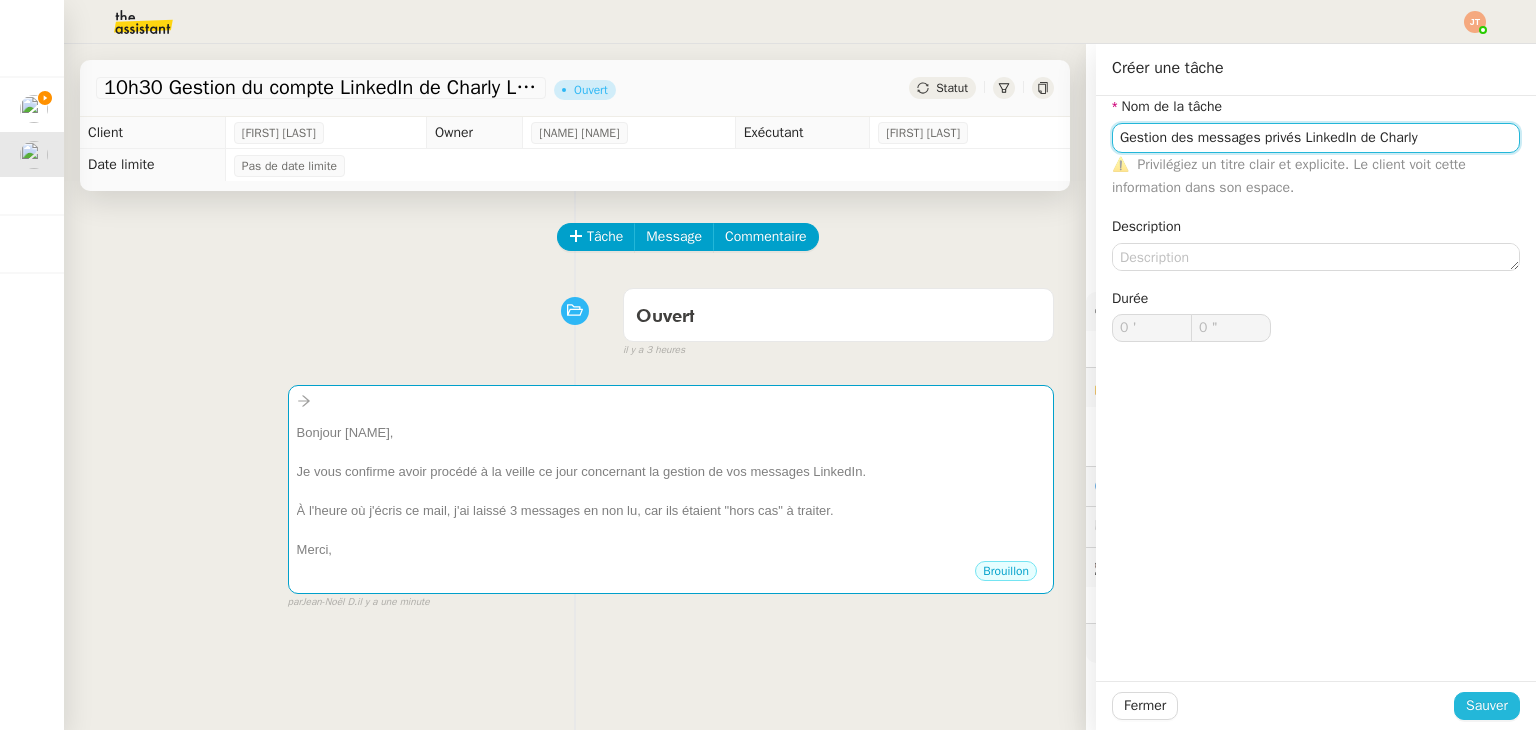 type on "Gestion des messages privés LinkedIn de Charly" 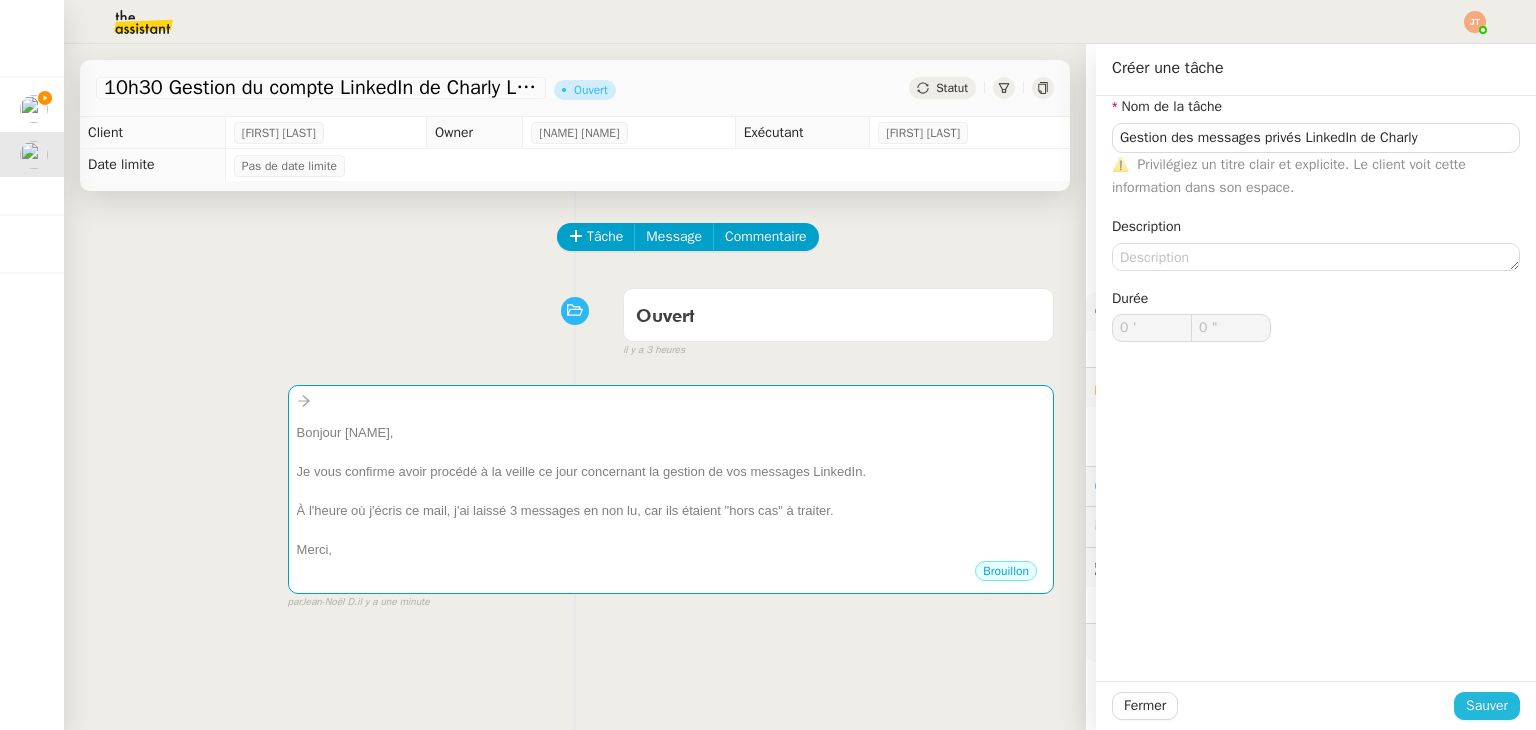 click on "Sauver" 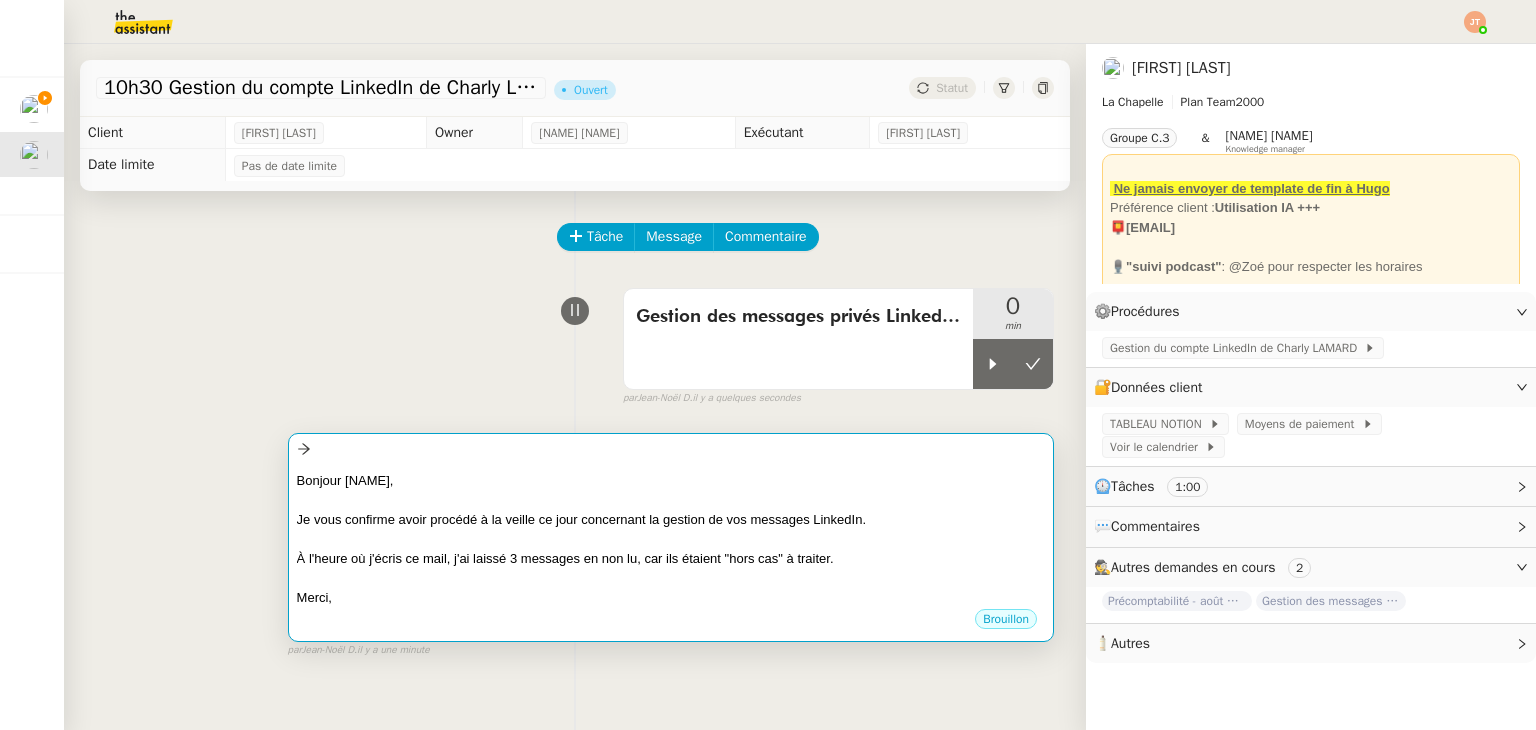 click on "[NAME], Je vous confirme avoir procédé à la veille ce jour concernant la gestion de vos messages LinkedIn. À l'heure où j'écris ce mail, j'ai laissé 3 messages en non lu, car ils étaient "hors cas" à traiter. Merci, •••" at bounding box center [671, 534] 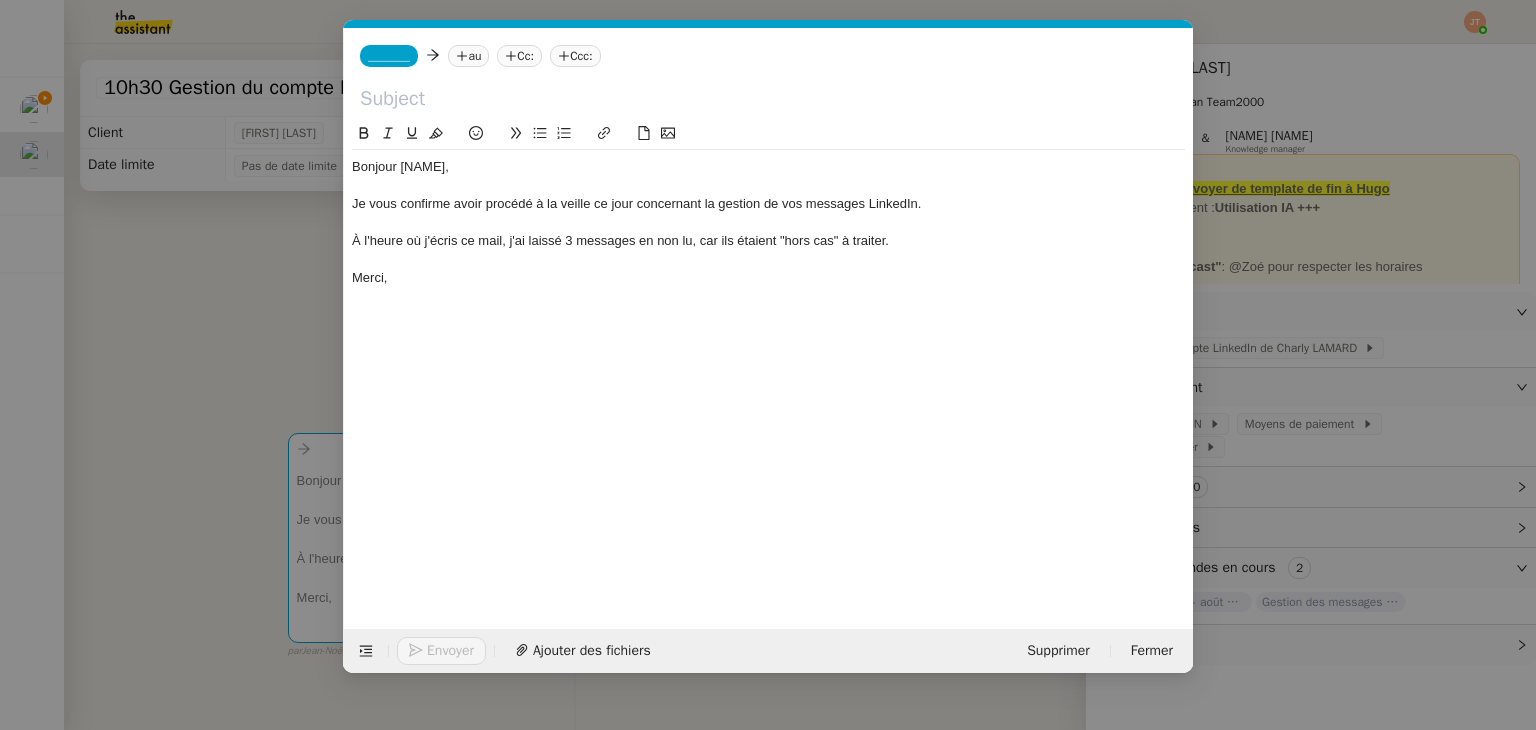 scroll, scrollTop: 0, scrollLeft: 42, axis: horizontal 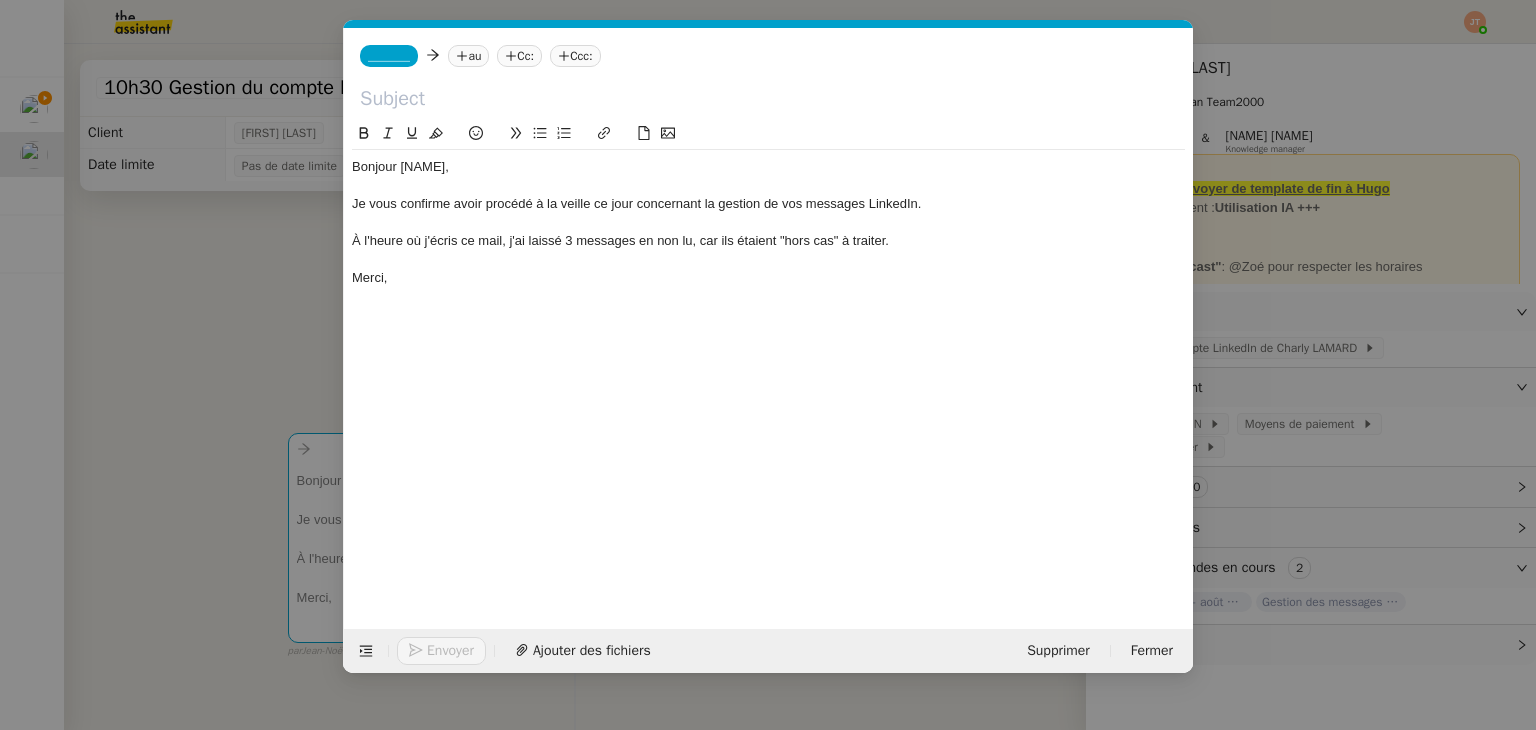 click 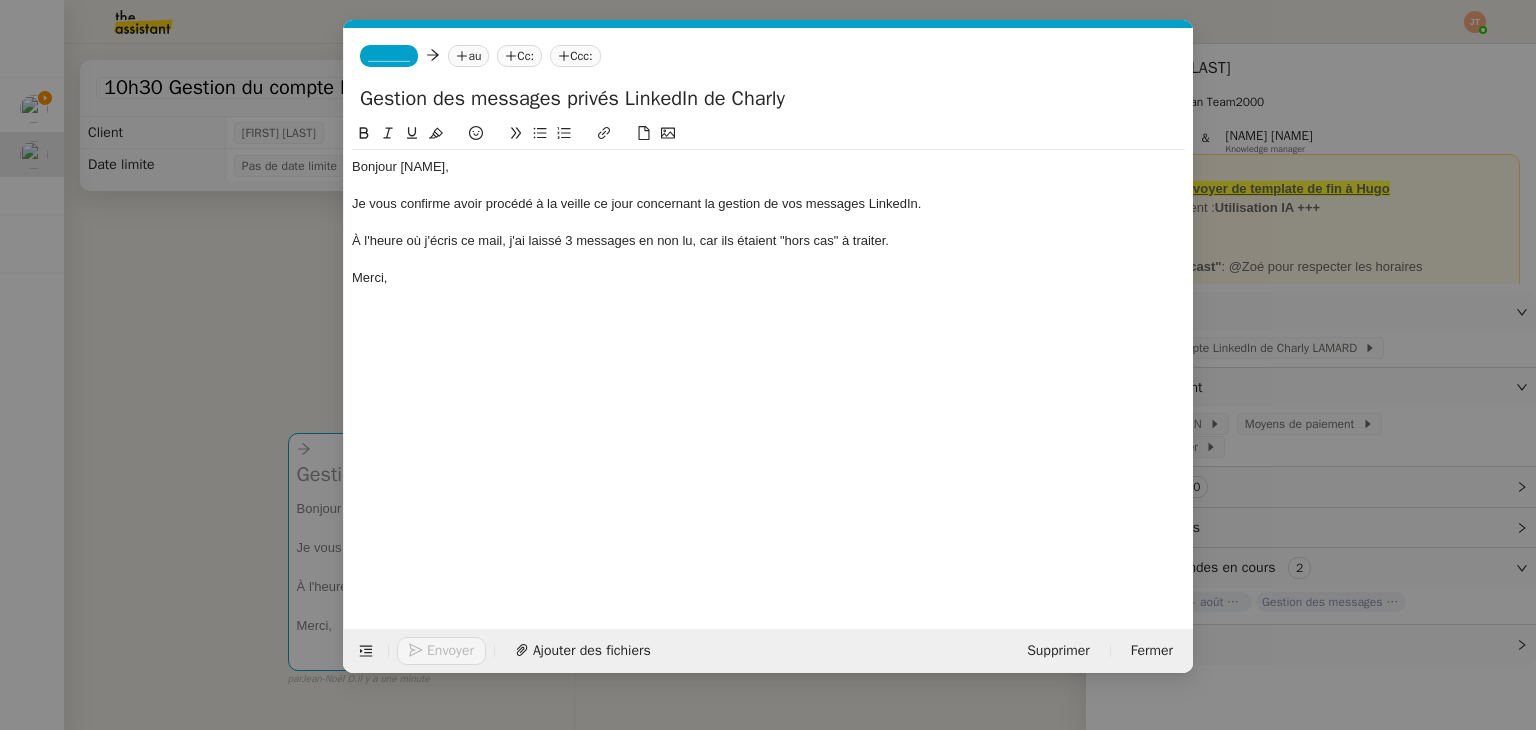 type on "Gestion des messages privés LinkedIn de Charly" 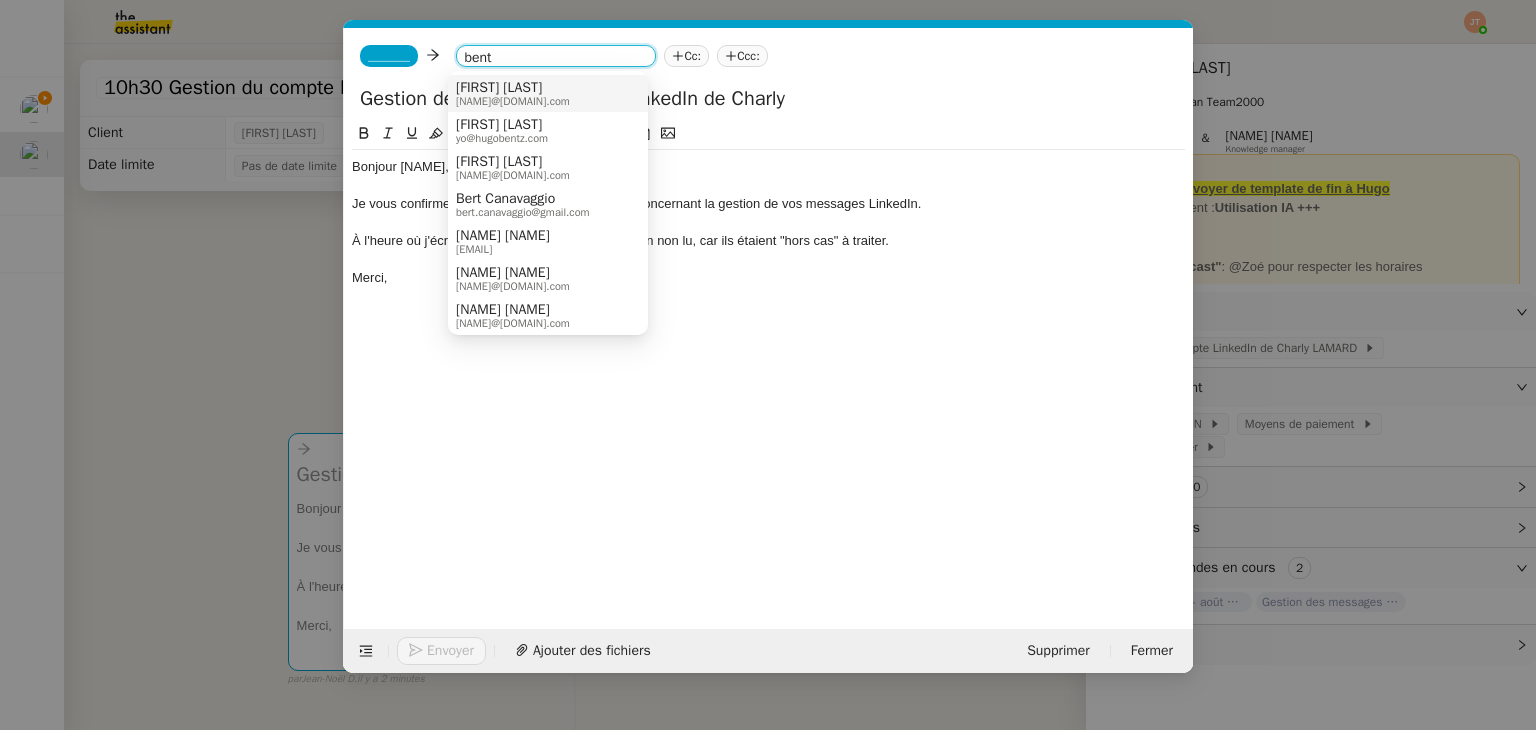 type on "bent" 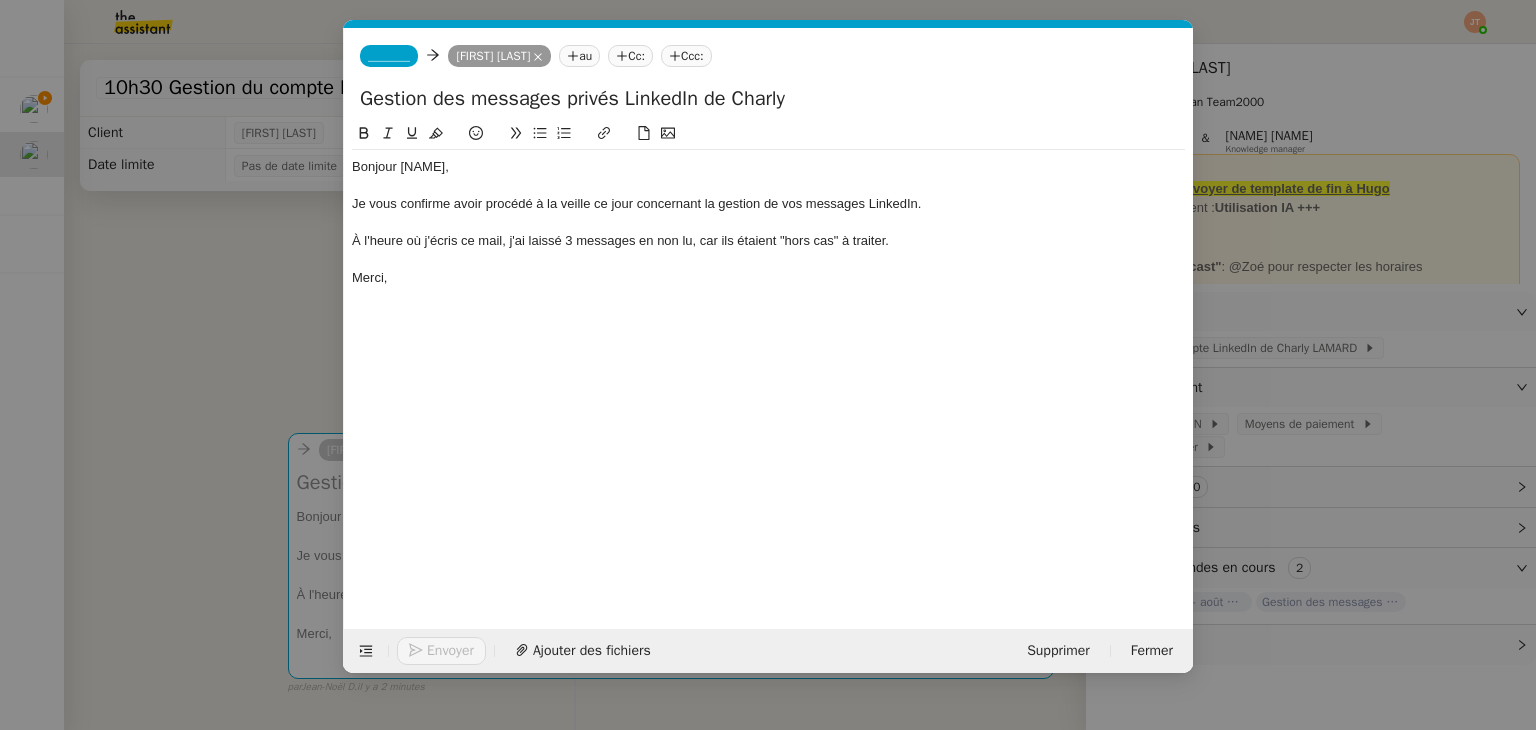 click on "_______" 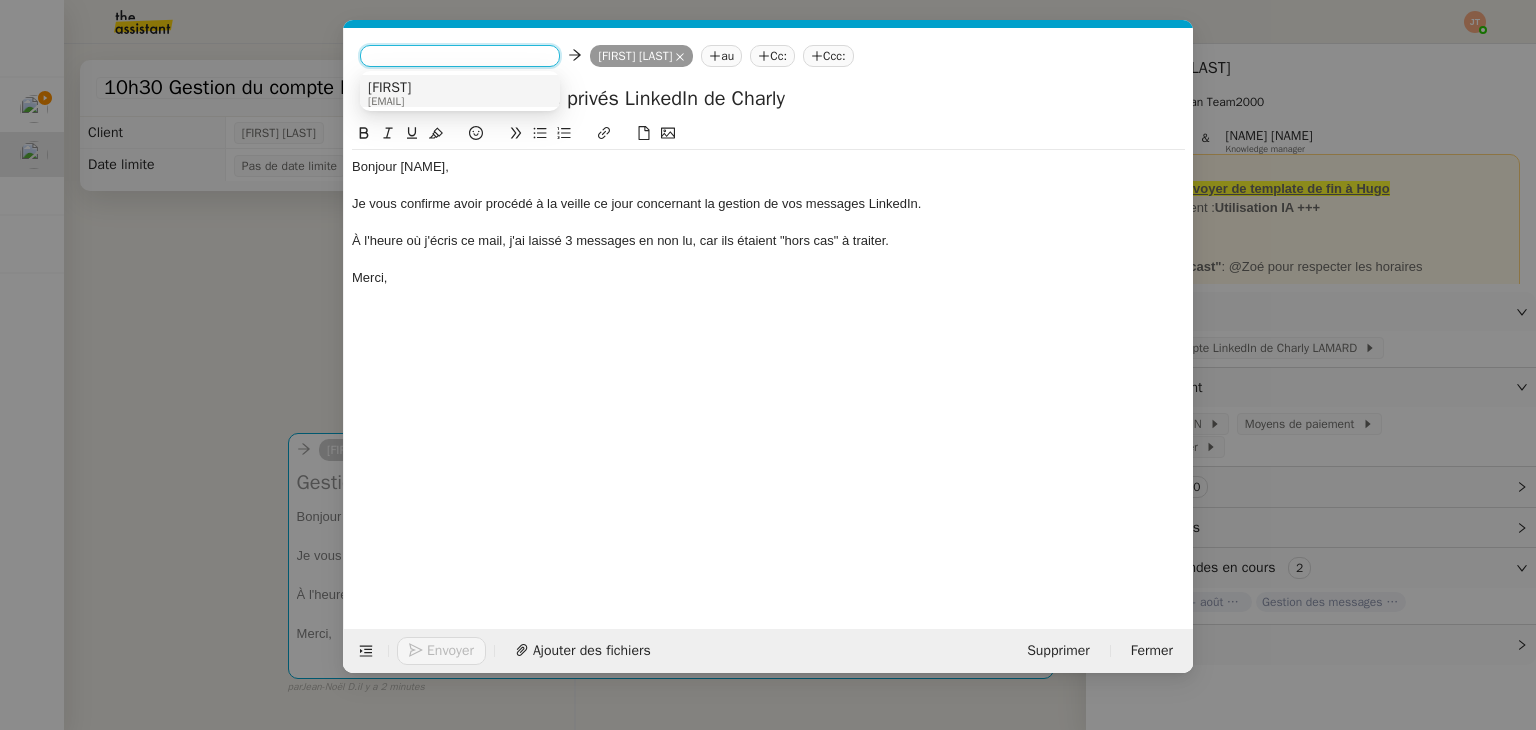 click on "[EMAIL]" at bounding box center [389, 101] 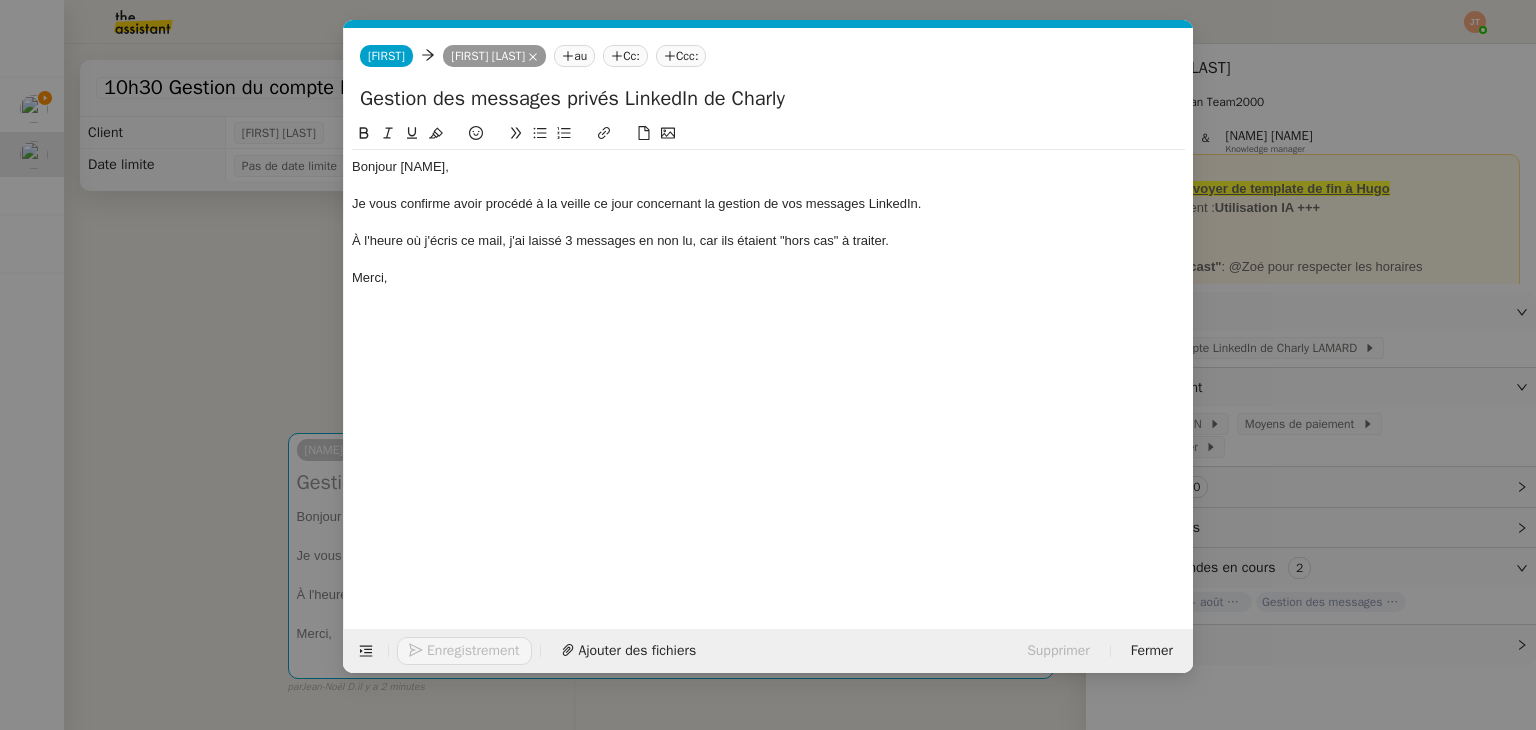 click on "Service TA - VOYAGE - PROPOSITION GLOBALE    A utiliser dans le cadre de proposition de déplacement TA - RELANCE CLIENT (EN)    Relancer un client lorsqu'il n'a pas répondu à un précédent message BAFERTY - MAIL AUDITION    A utiliser dans le cadre de la procédure d'envoi des mails d'audition TA - PUBLICATION OFFRE D'EMPLOI     Organisation du recrutement [FIRST] [LAST] - Relever le nombre d'abonnés    à utiliser hebdomadairement pour qu'Hugo ait les évolutions de ses réseaux sociaux  [FIRST] [LAST] Discours de présentation du paiement sécurisé    TA - VOYAGES - PROPOSITION ITINERAIRE    Soumettre les résultats d'une recherche TA - CONFIRMATION PAIEMENT (EN)    Confirmer avec le client de modèle de transaction - Attention Plan Pro nécessaire. TA - COURRIER EXPEDIE (recommandé)    A utiliser dans le cadre de l'envoi d'un courrier recommandé TA - PARTAGE DE CALENDRIER (EN)    A utiliser pour demander au client de partager son calendrier afin de faciliter l'accès et la gestion" at bounding box center (768, 365) 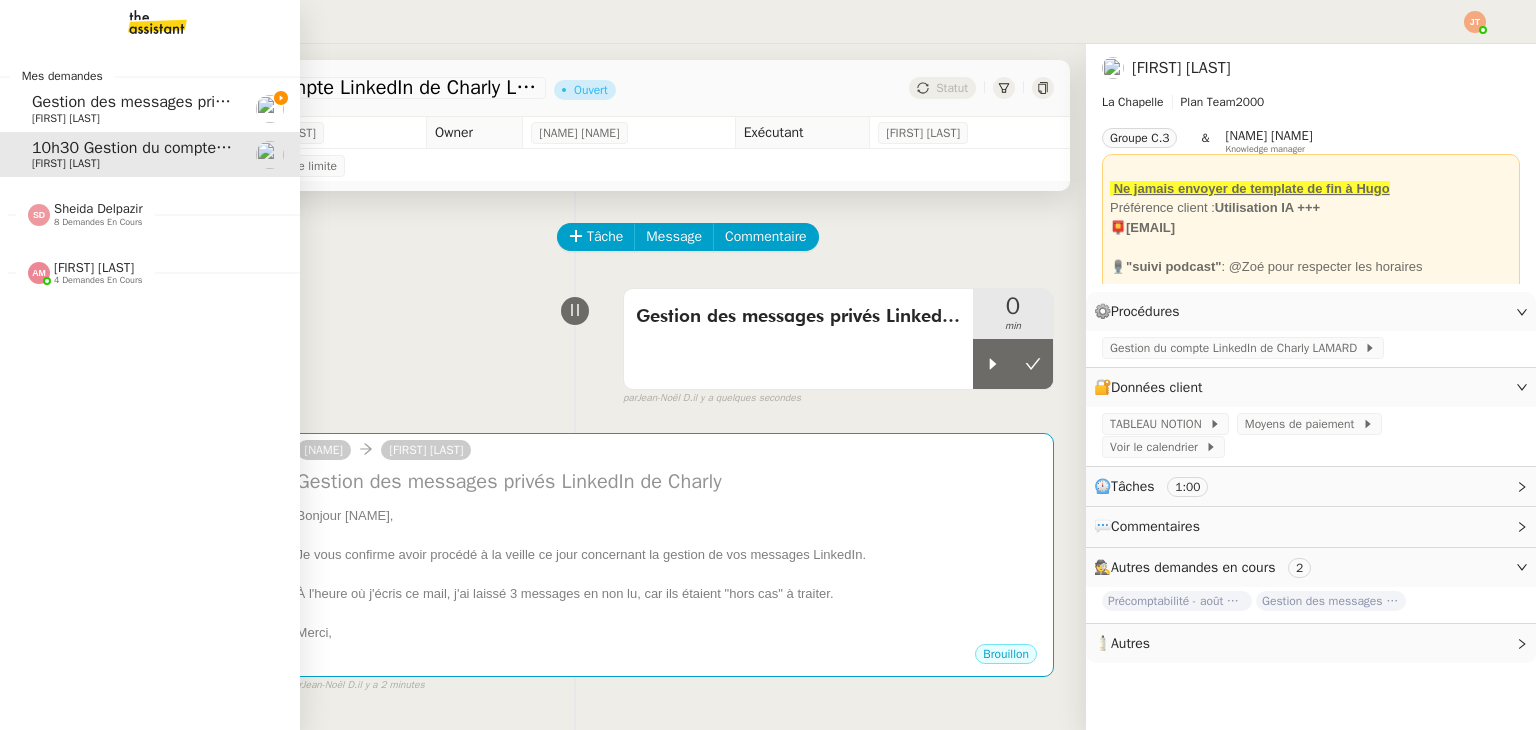 click on "[FIRST] [LAST]" 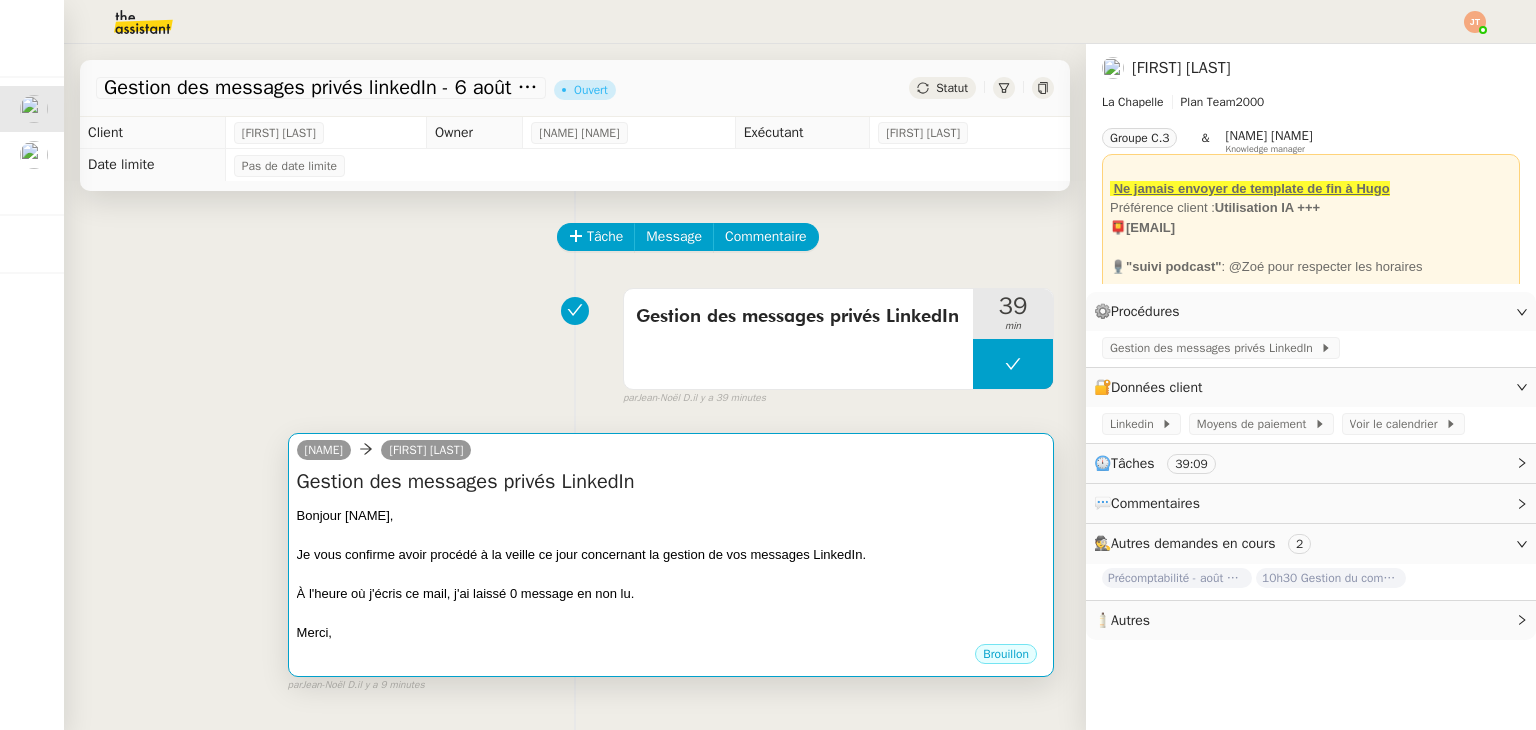 click on "Gestion des messages privés LinkedIn
[FIRST], Je vous confirme avoir procédé à la veille ce jour concernant la gestion de vos messages LinkedIn. À l'heure où j'écris ce mail, j'ai laissé 0 message en non lu. Merci, •••" at bounding box center (671, 555) 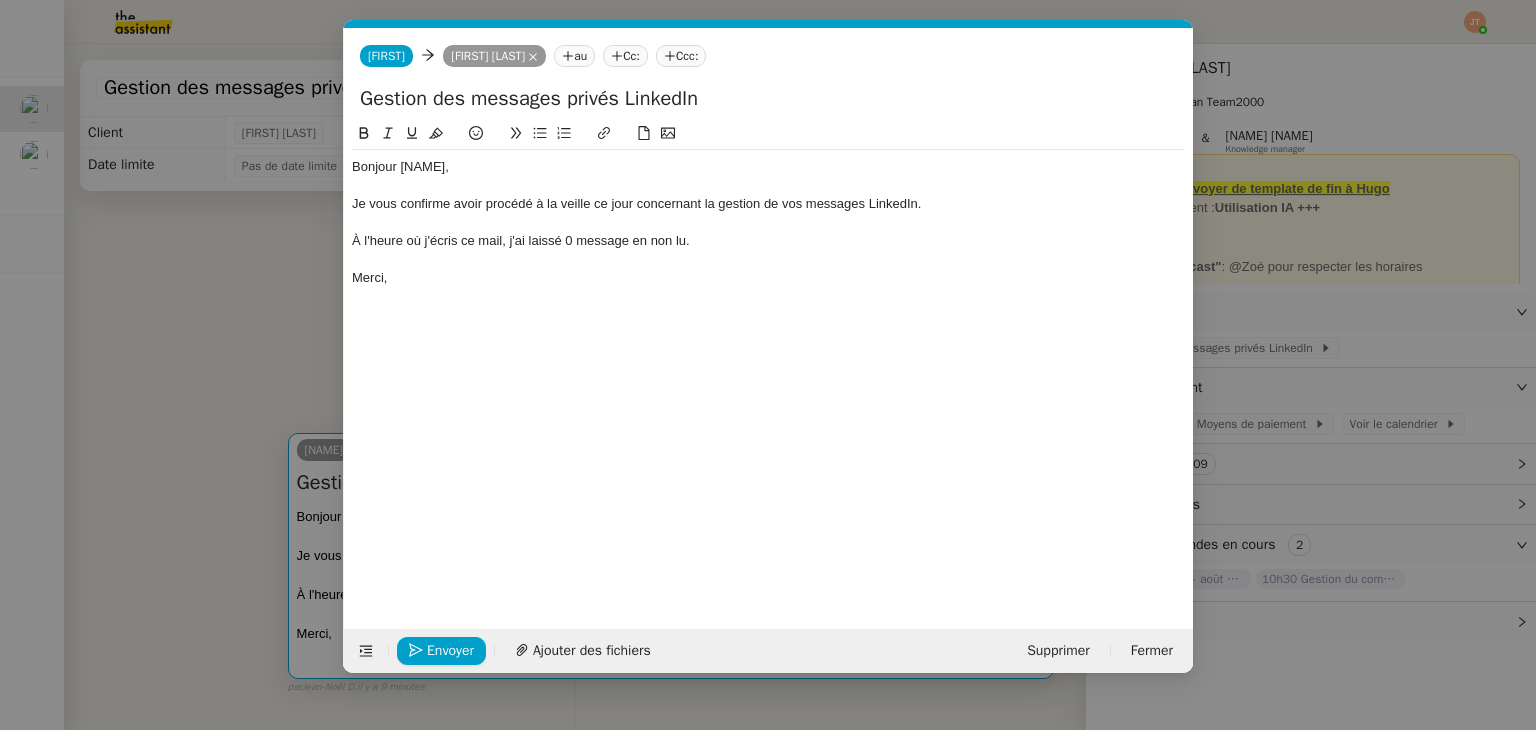 scroll, scrollTop: 0, scrollLeft: 42, axis: horizontal 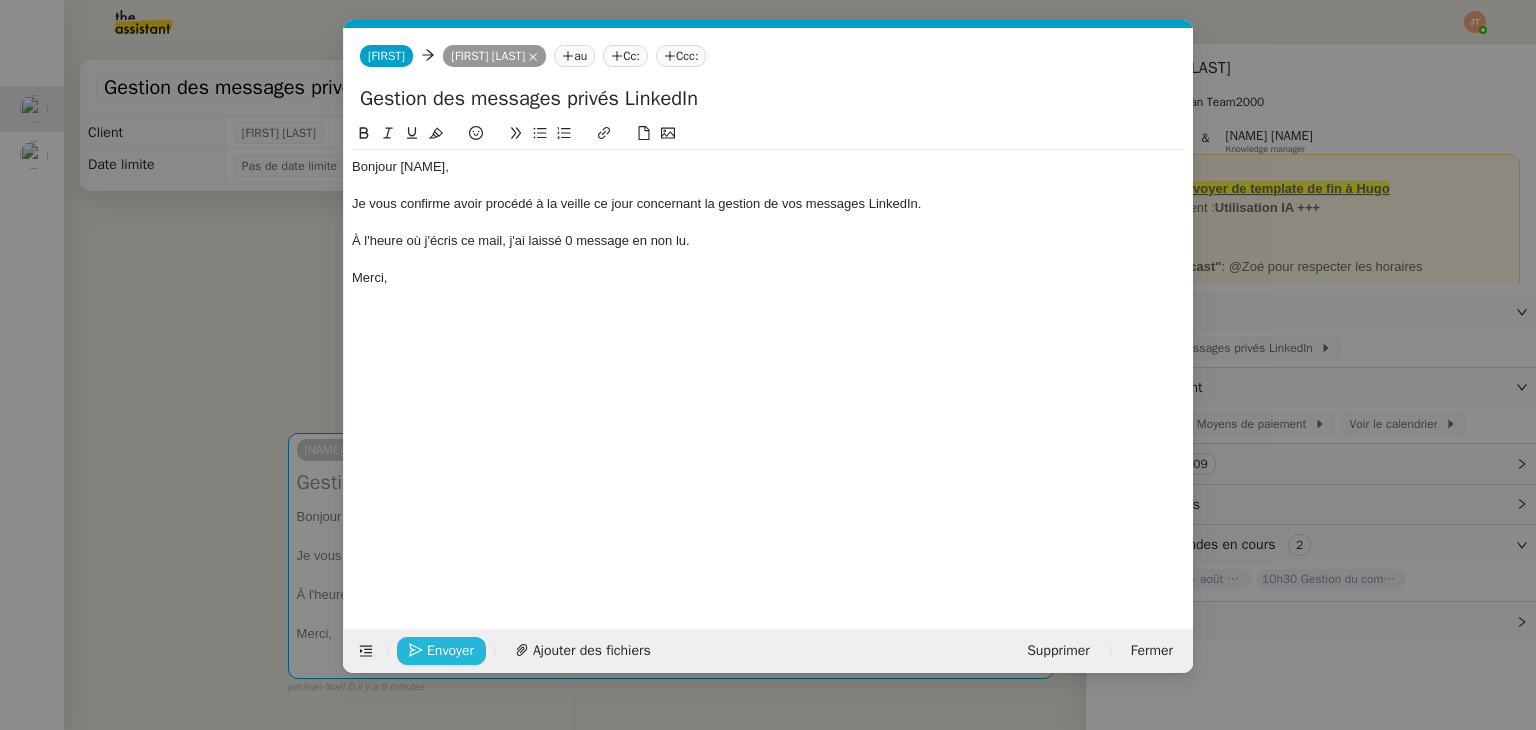 click on "Envoyer" 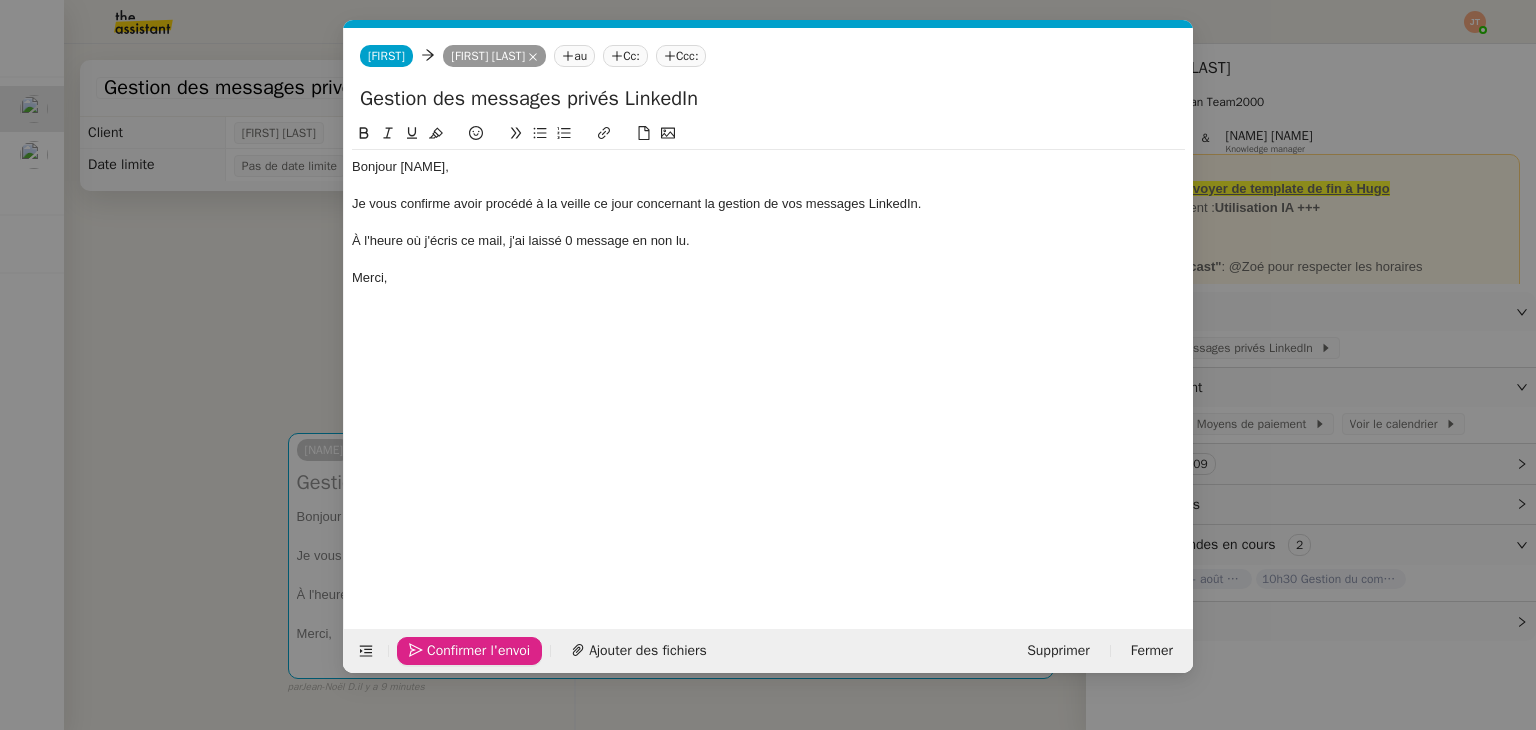 click on "Confirmer l'envoi" 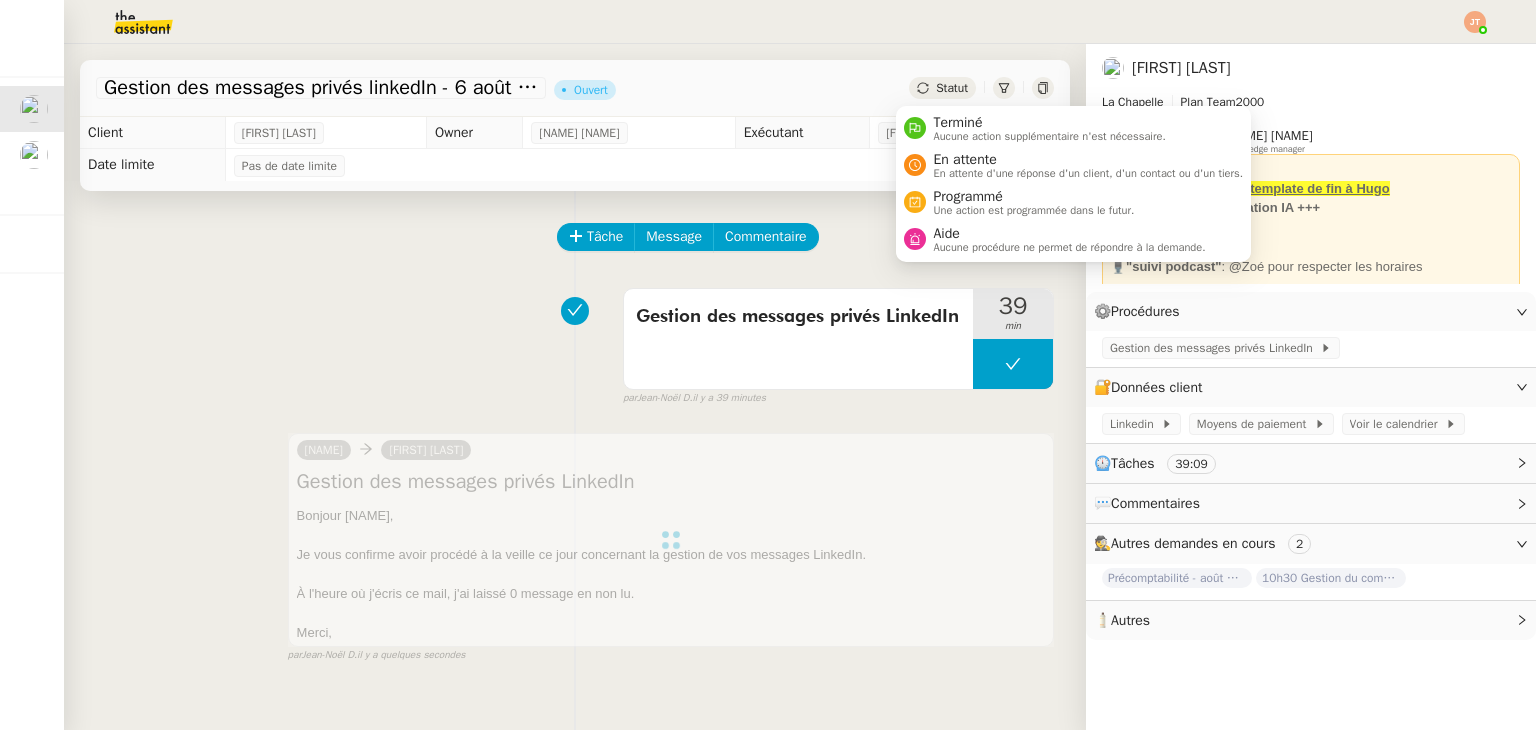 click 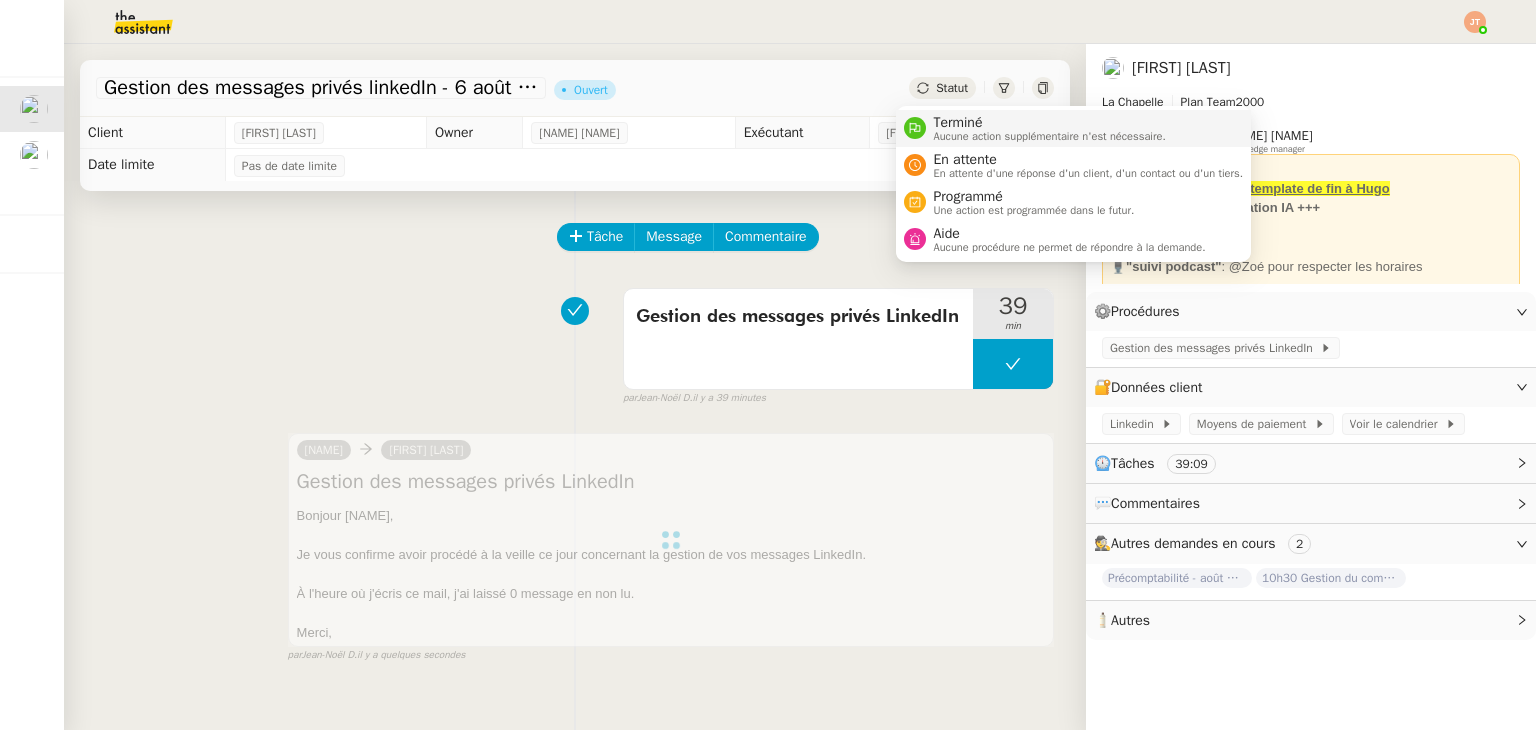 click on "Aucune action supplémentaire n'est nécessaire." at bounding box center (1050, 136) 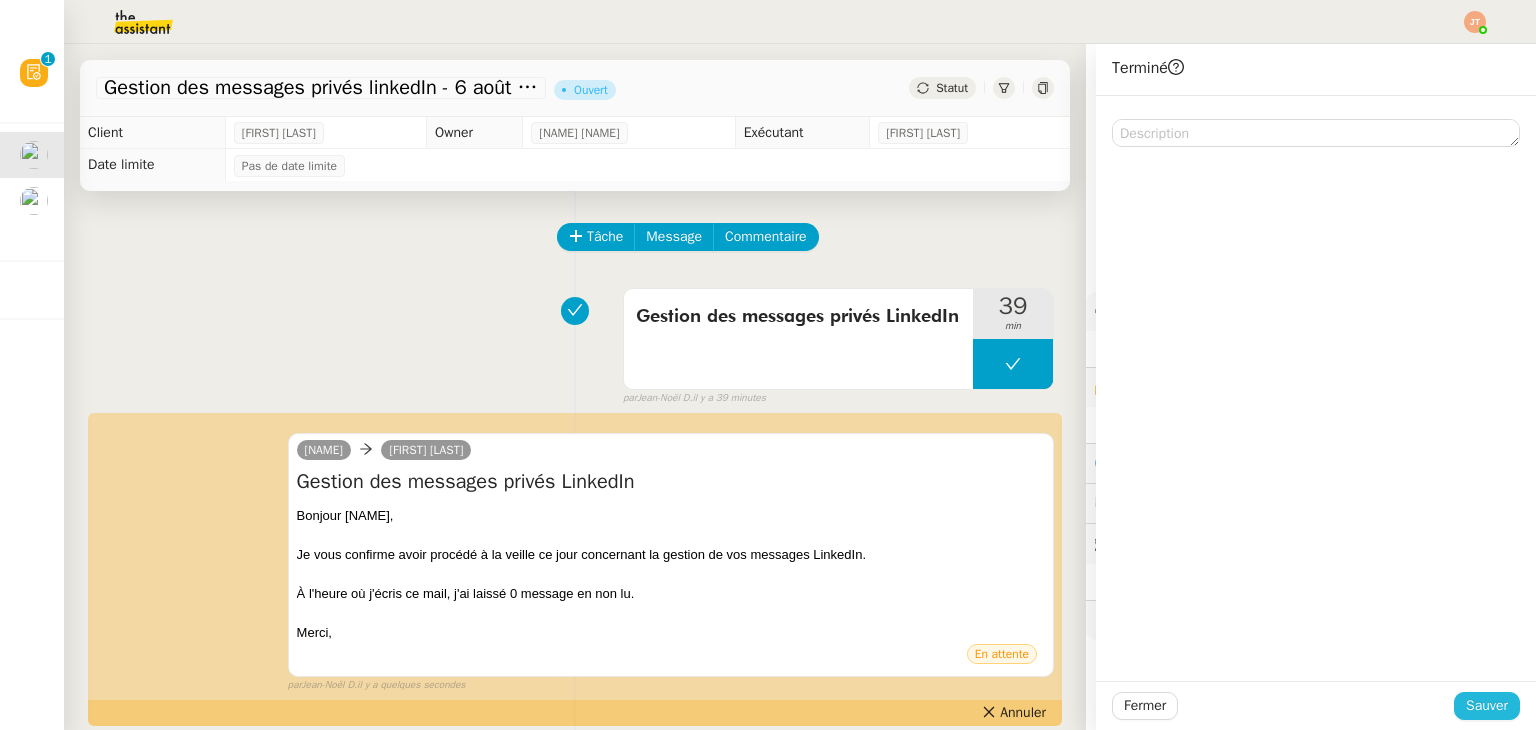 click on "Sauver" 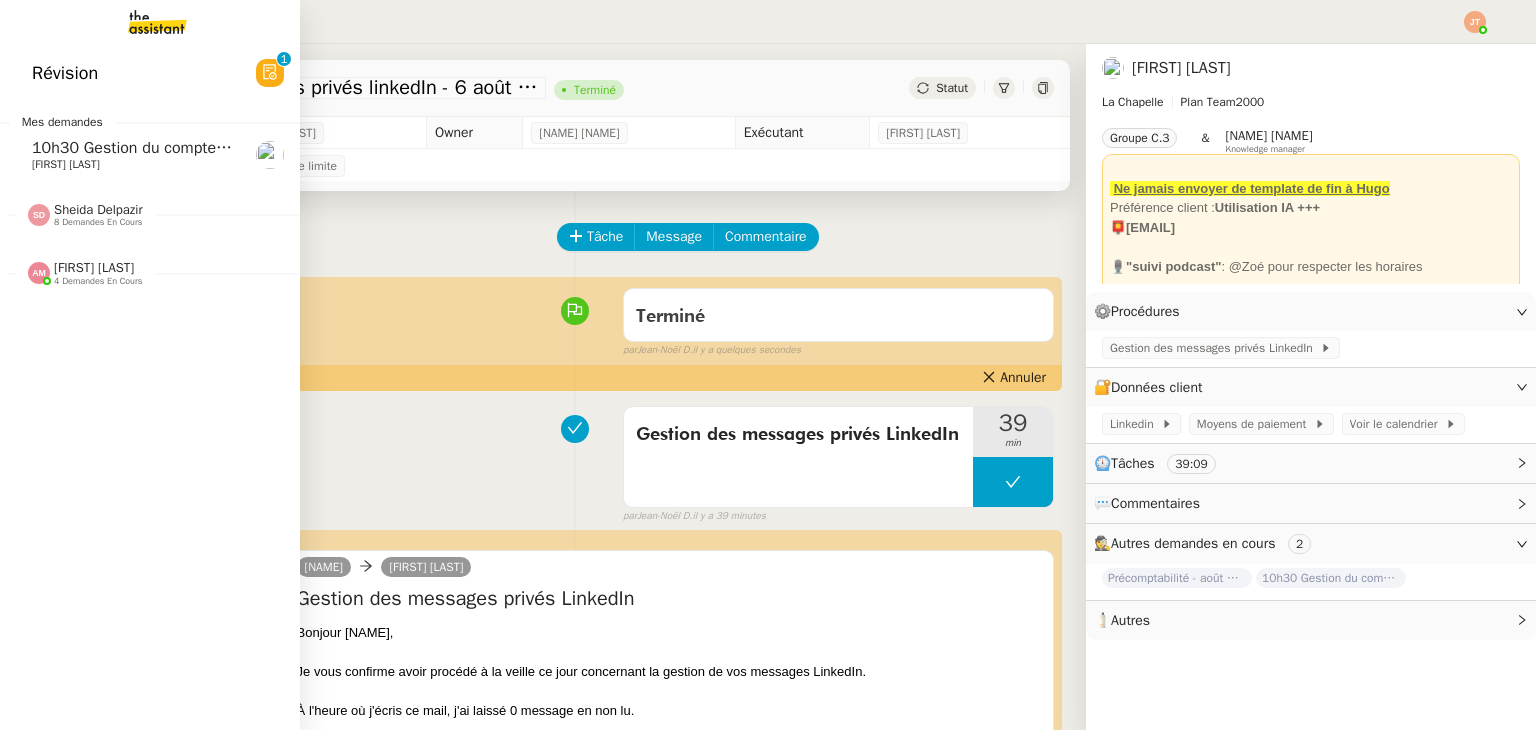click on "[FIRST] [LAST]" 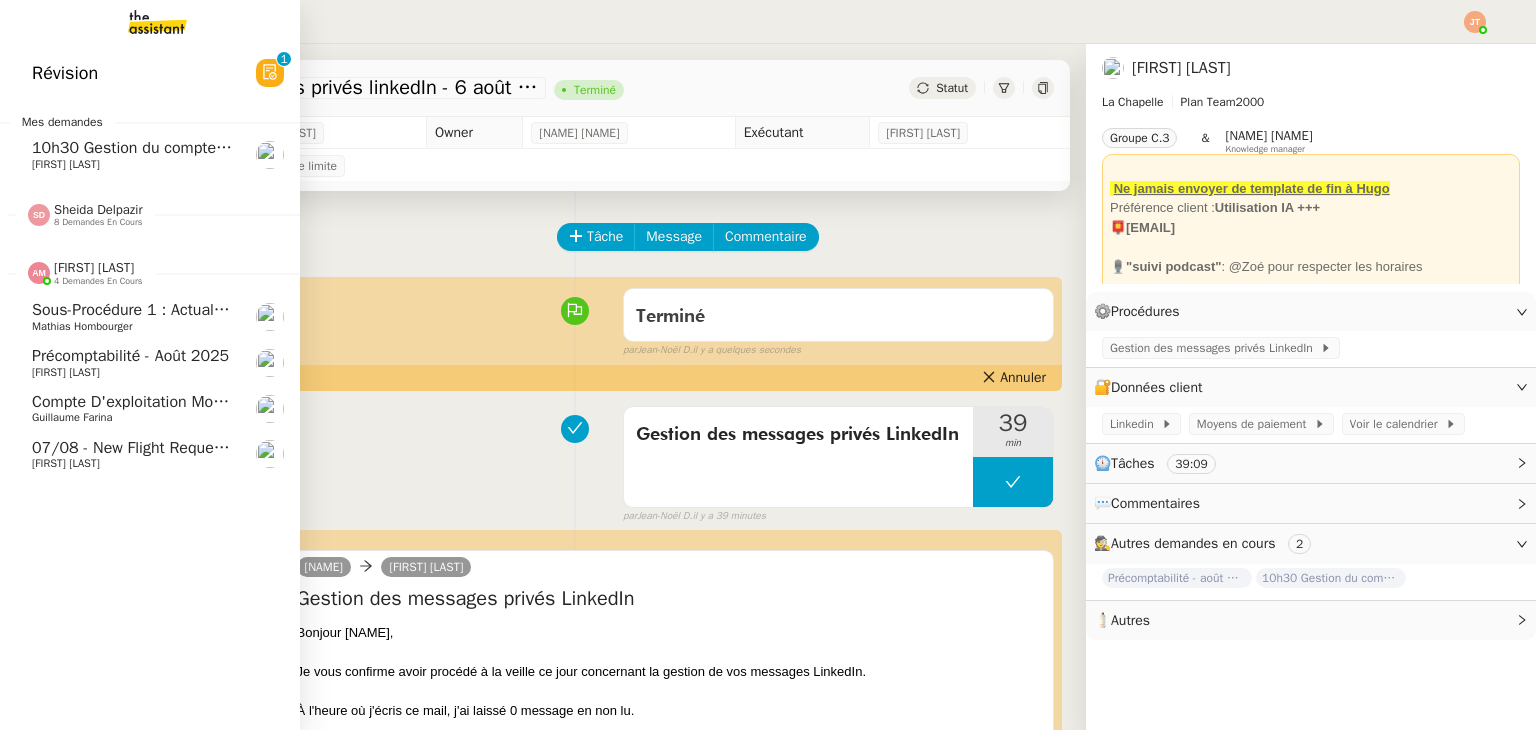 click on "[FIRST] [LAST]" 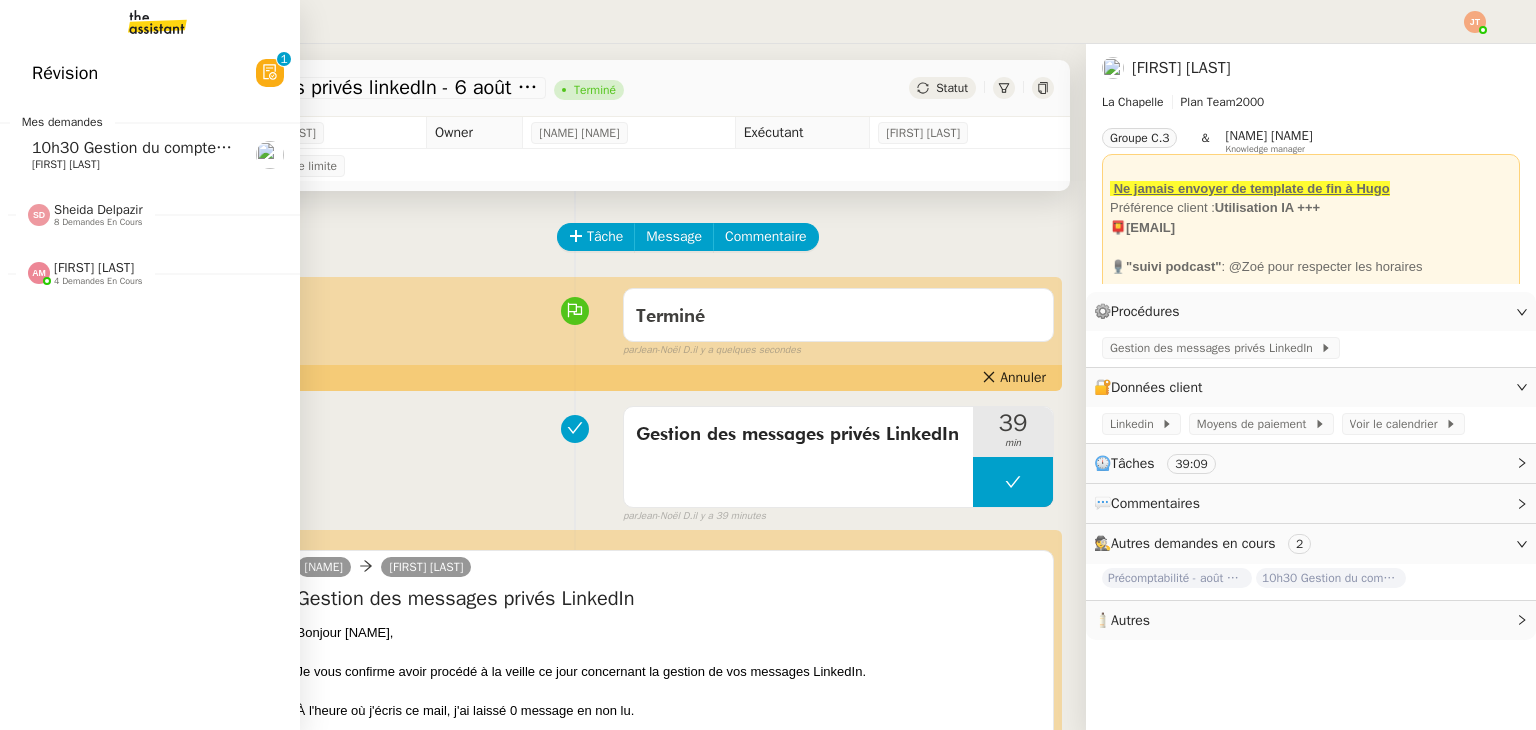 click on "Sheida Delpazir" 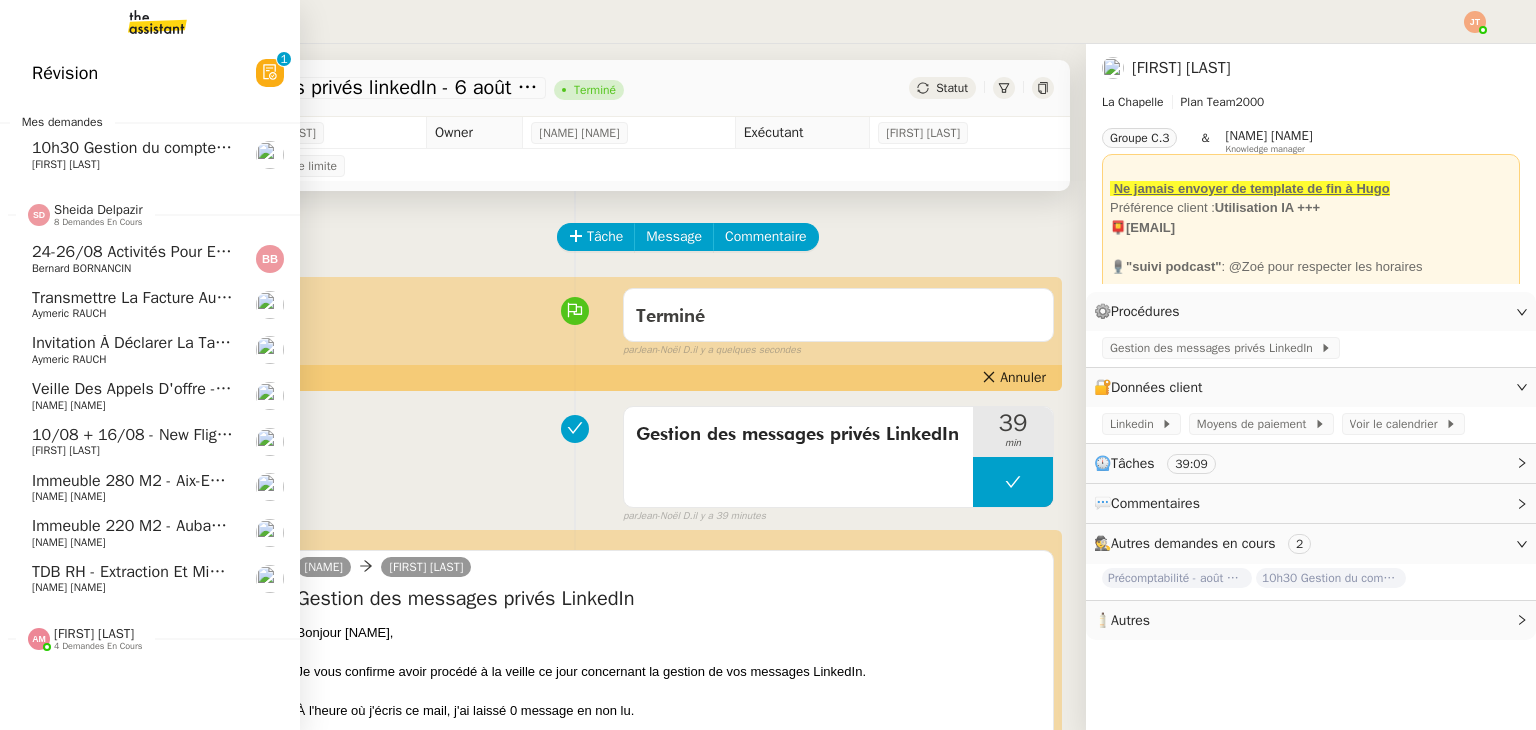 click on "Sheida Delpazir" 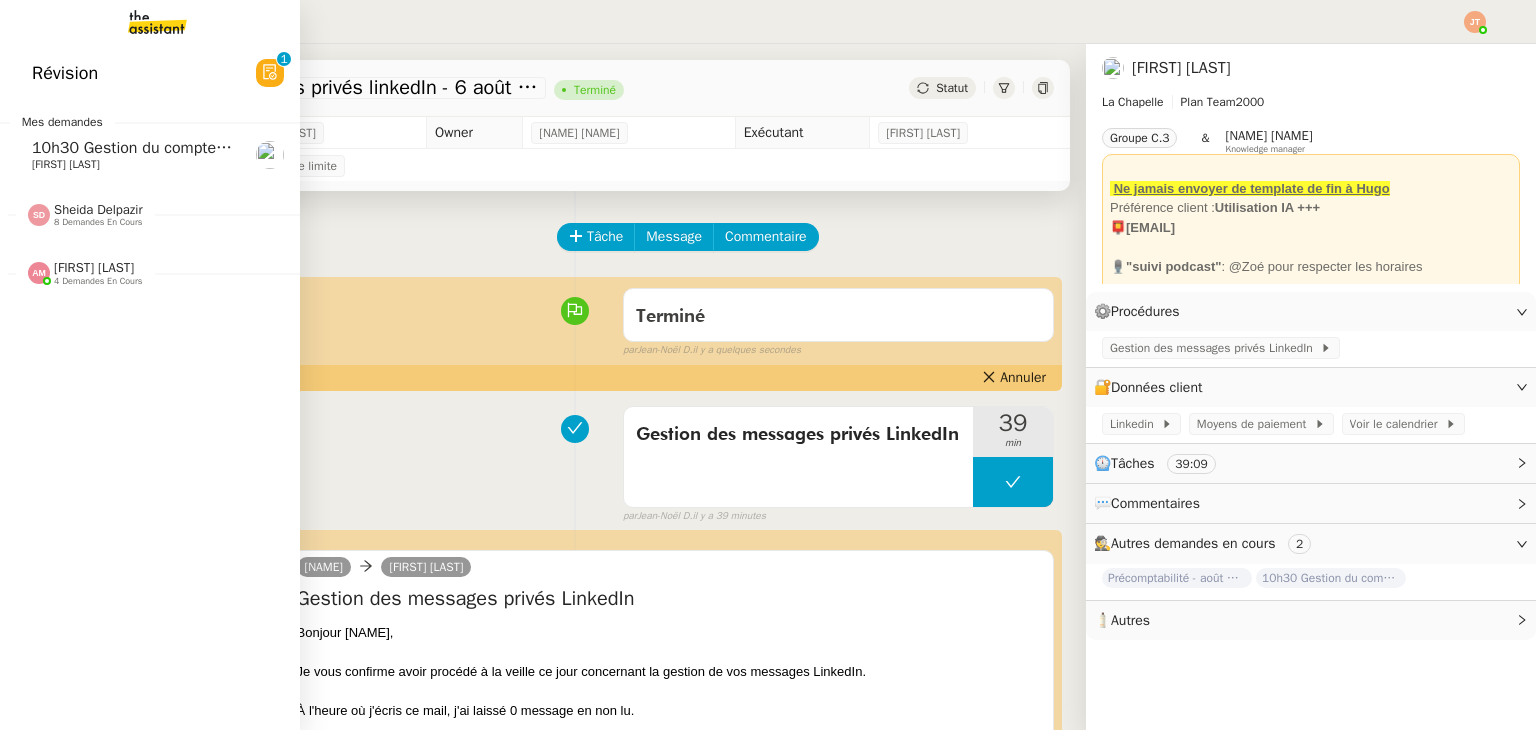click on "10h30 Gestion du compte LinkedIn de Charly LAMARD (post + gestion messages) - 6 août 2025" 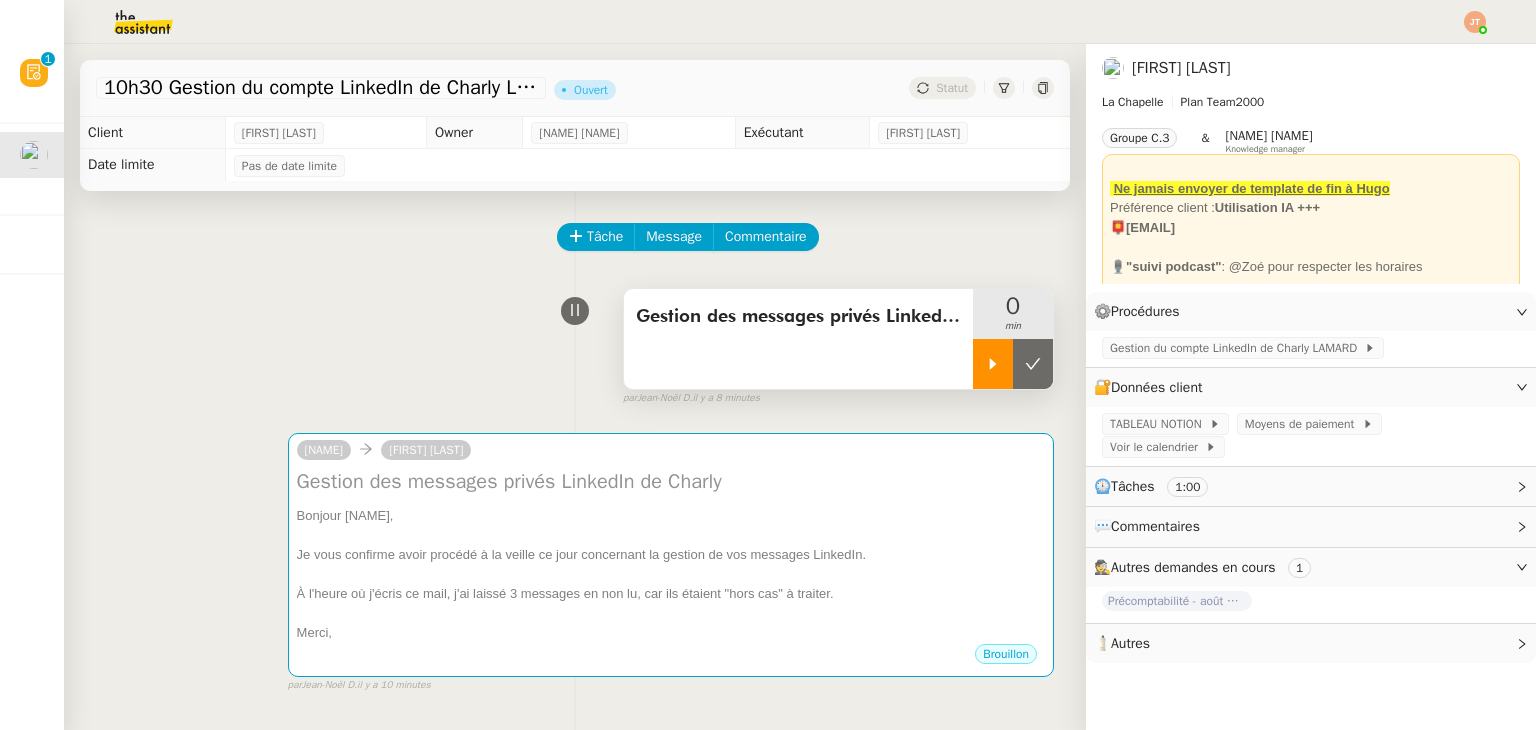 click 